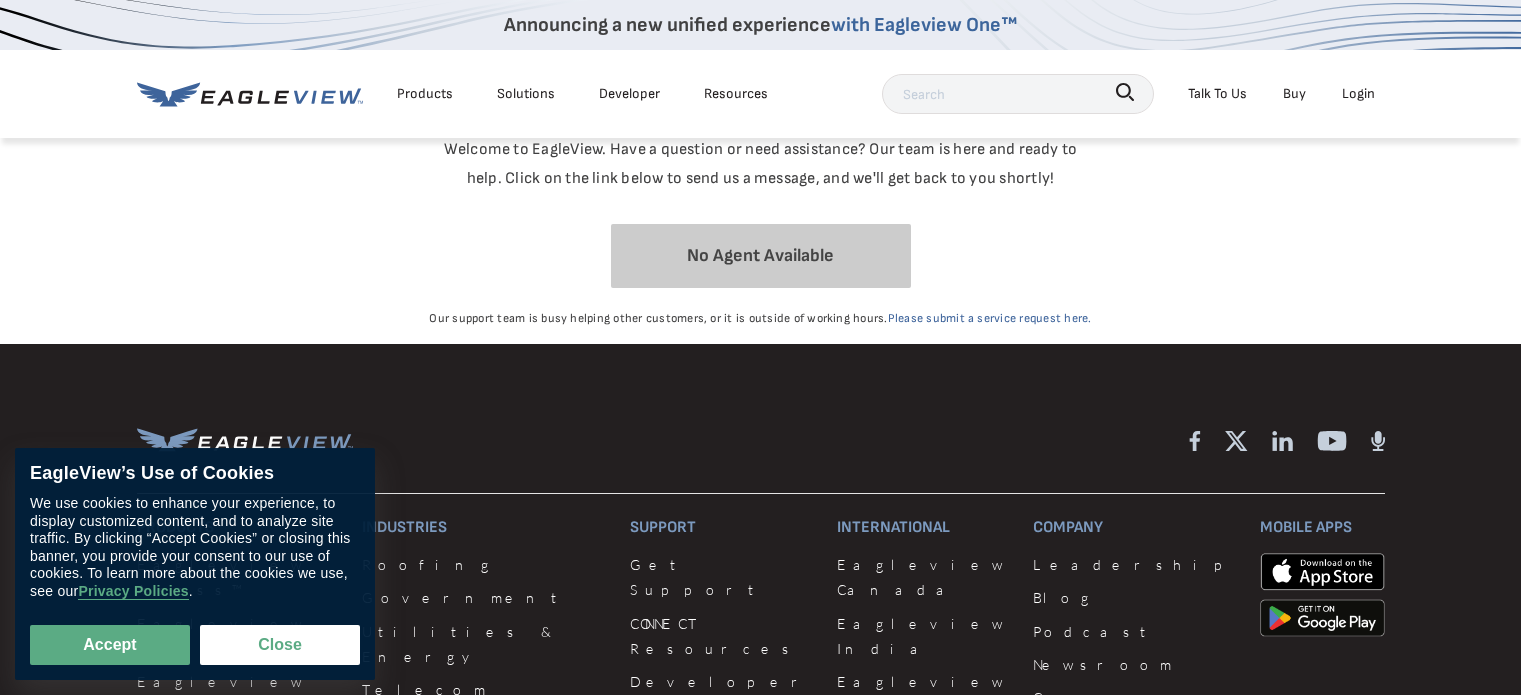 scroll, scrollTop: 0, scrollLeft: 0, axis: both 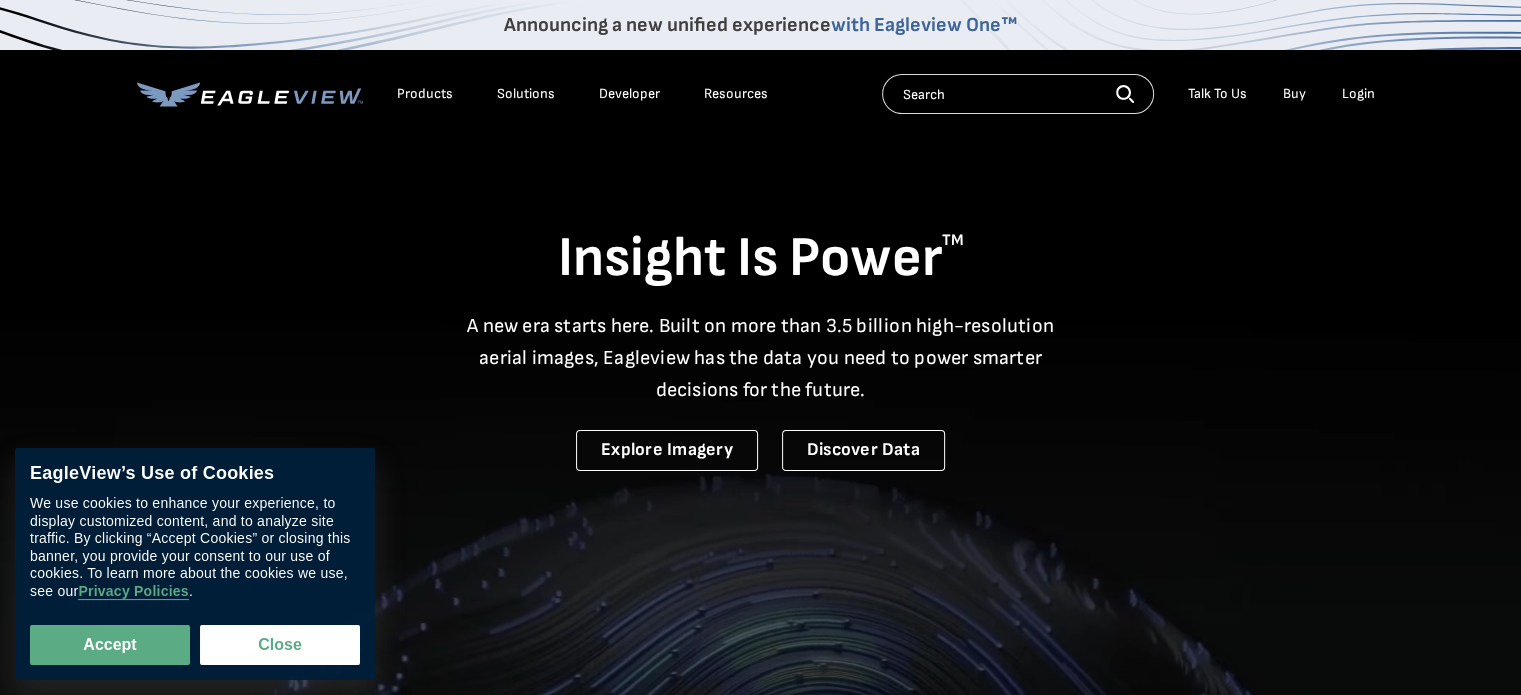 click on "Login" at bounding box center (1358, 94) 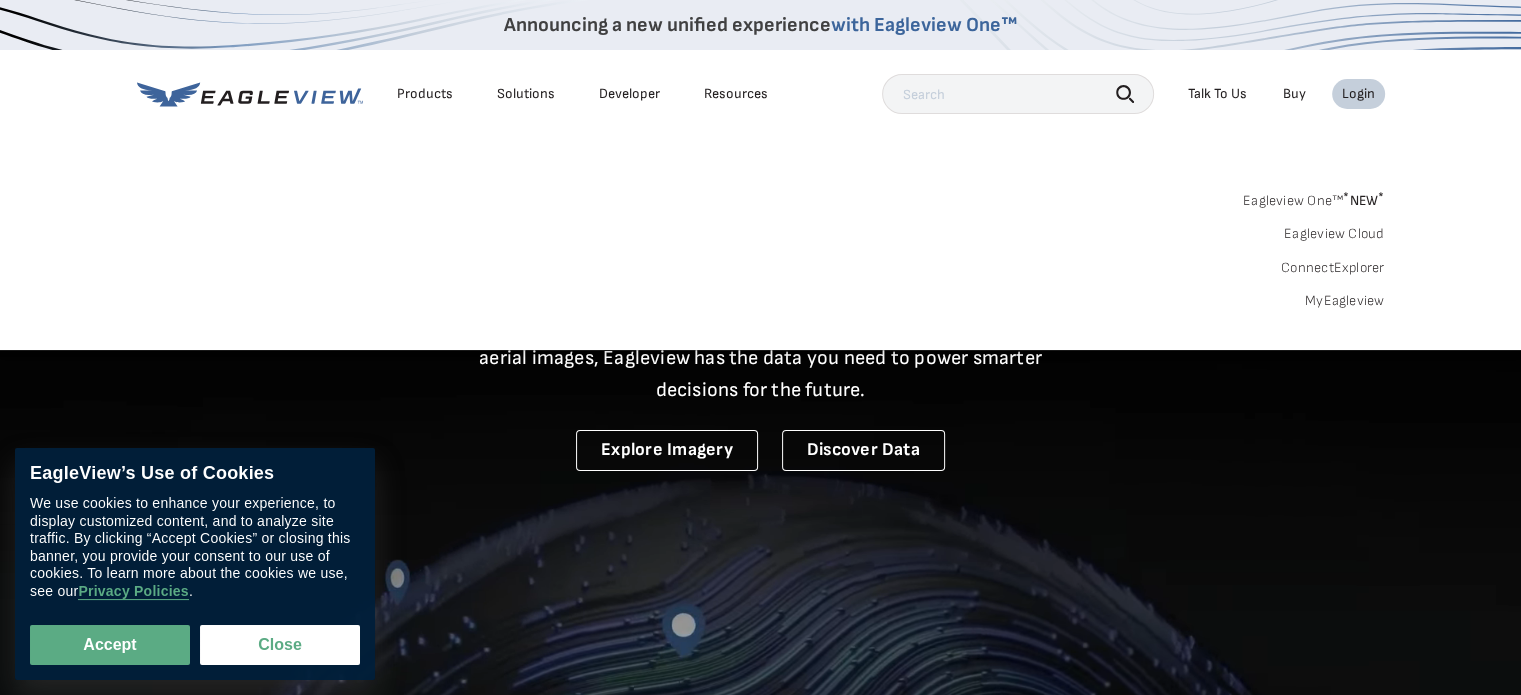 click on "Login" at bounding box center (1358, 94) 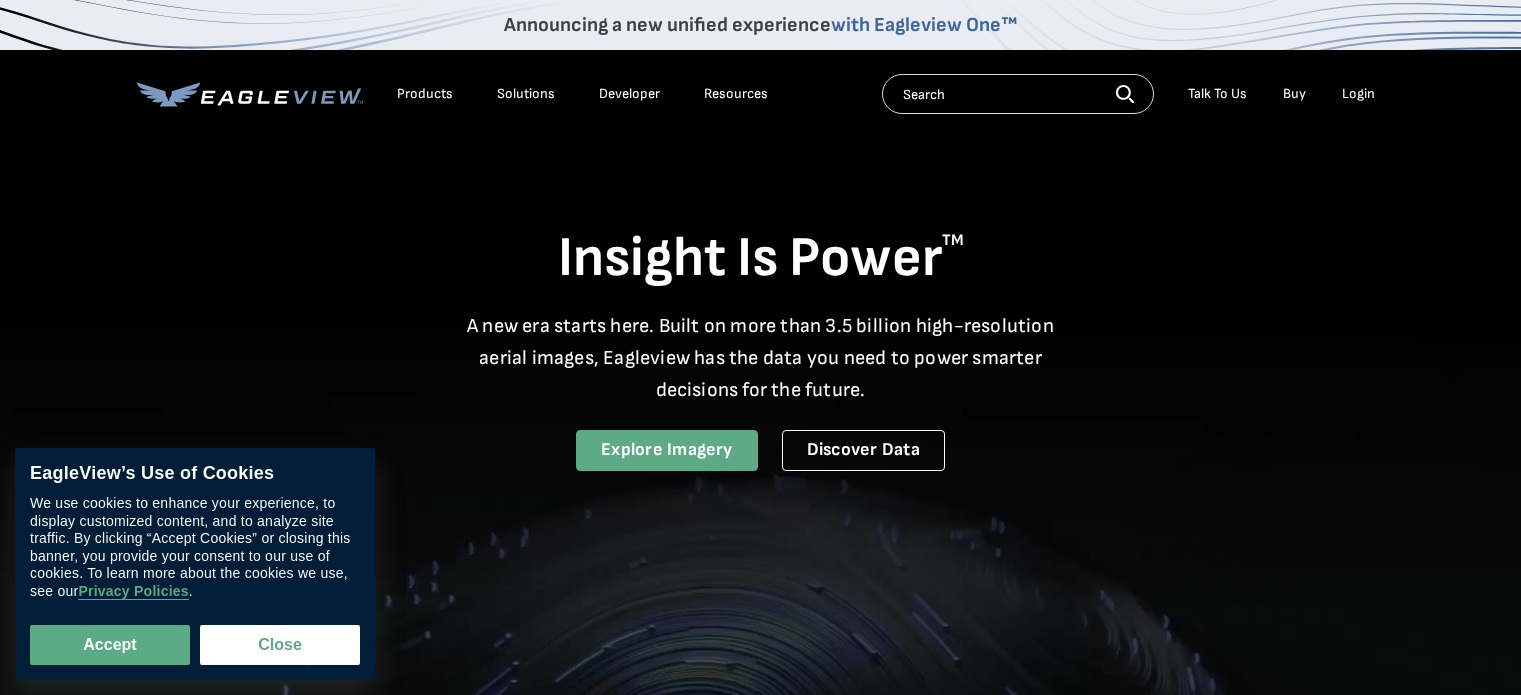 scroll, scrollTop: 0, scrollLeft: 0, axis: both 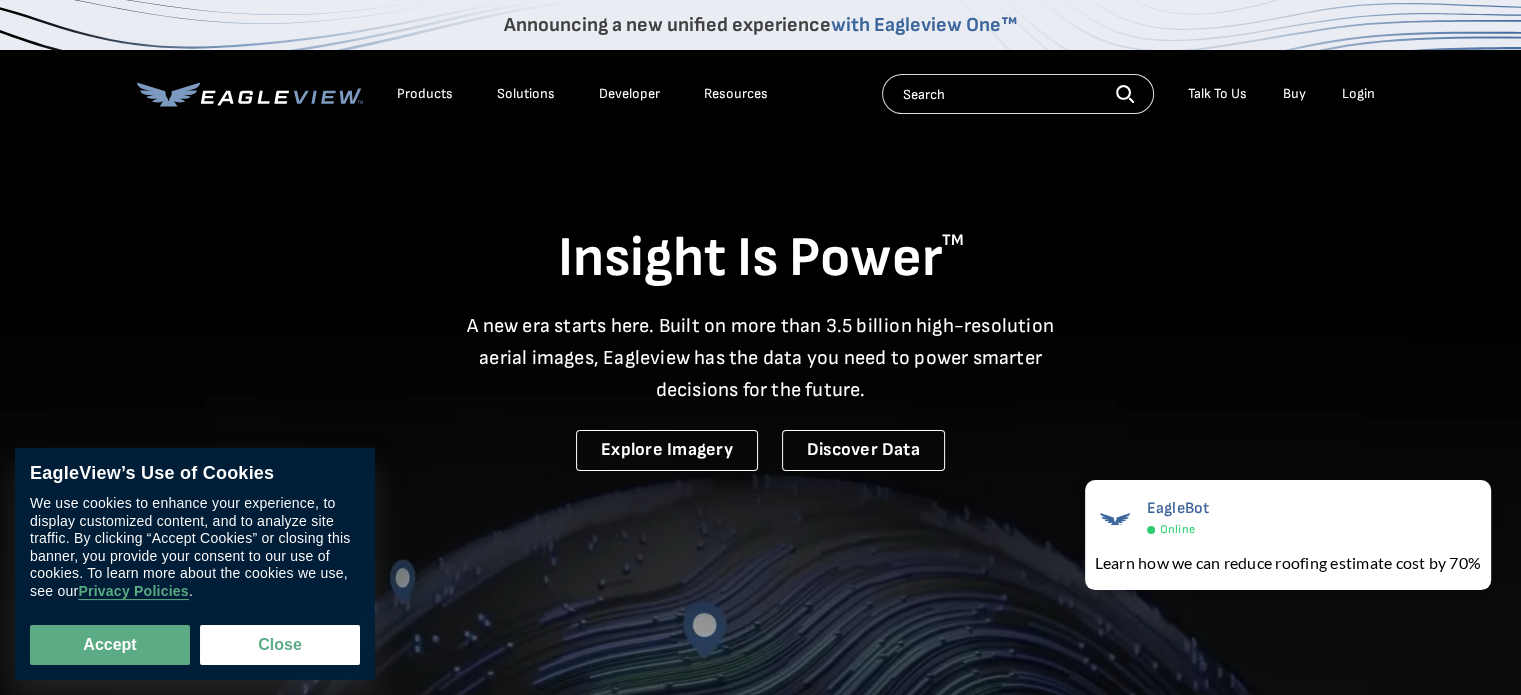 click on "Login" at bounding box center [1358, 94] 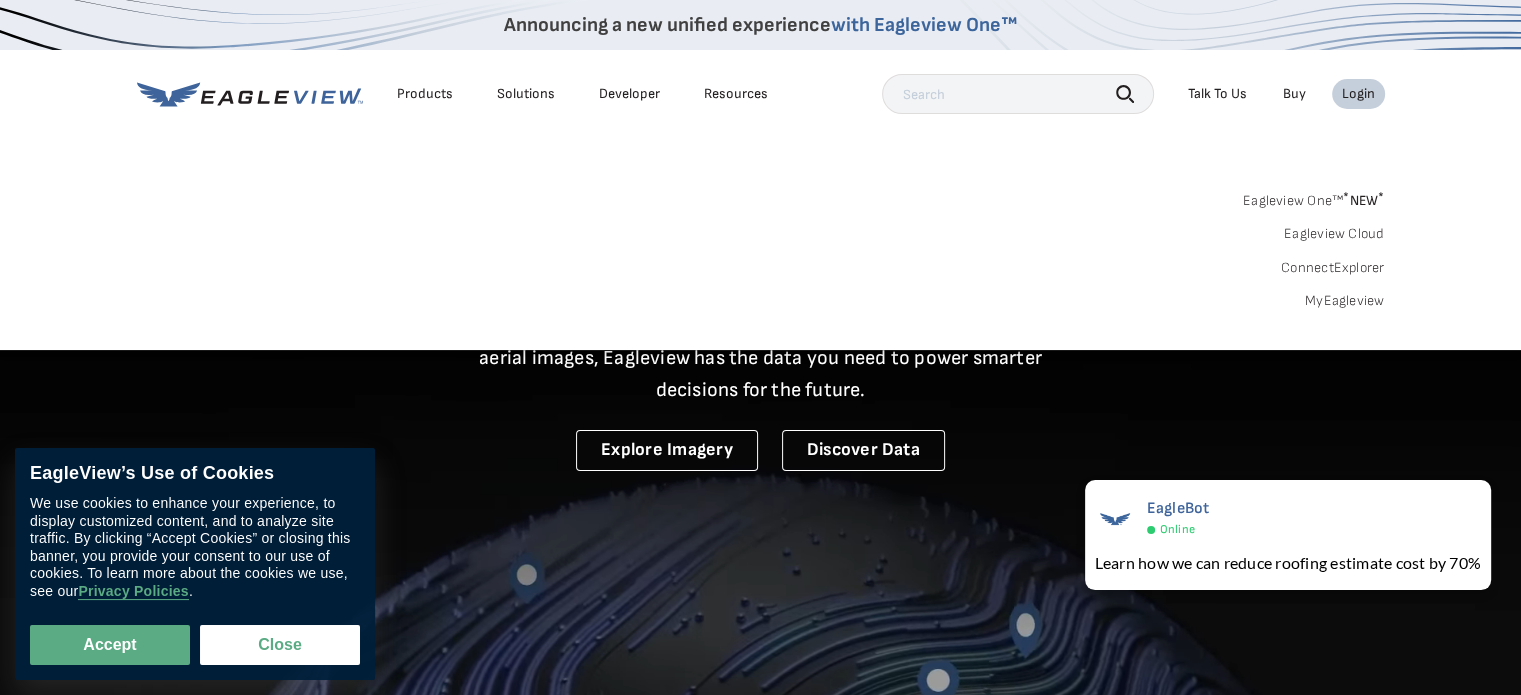 click on "MyEagleview" at bounding box center (1345, 301) 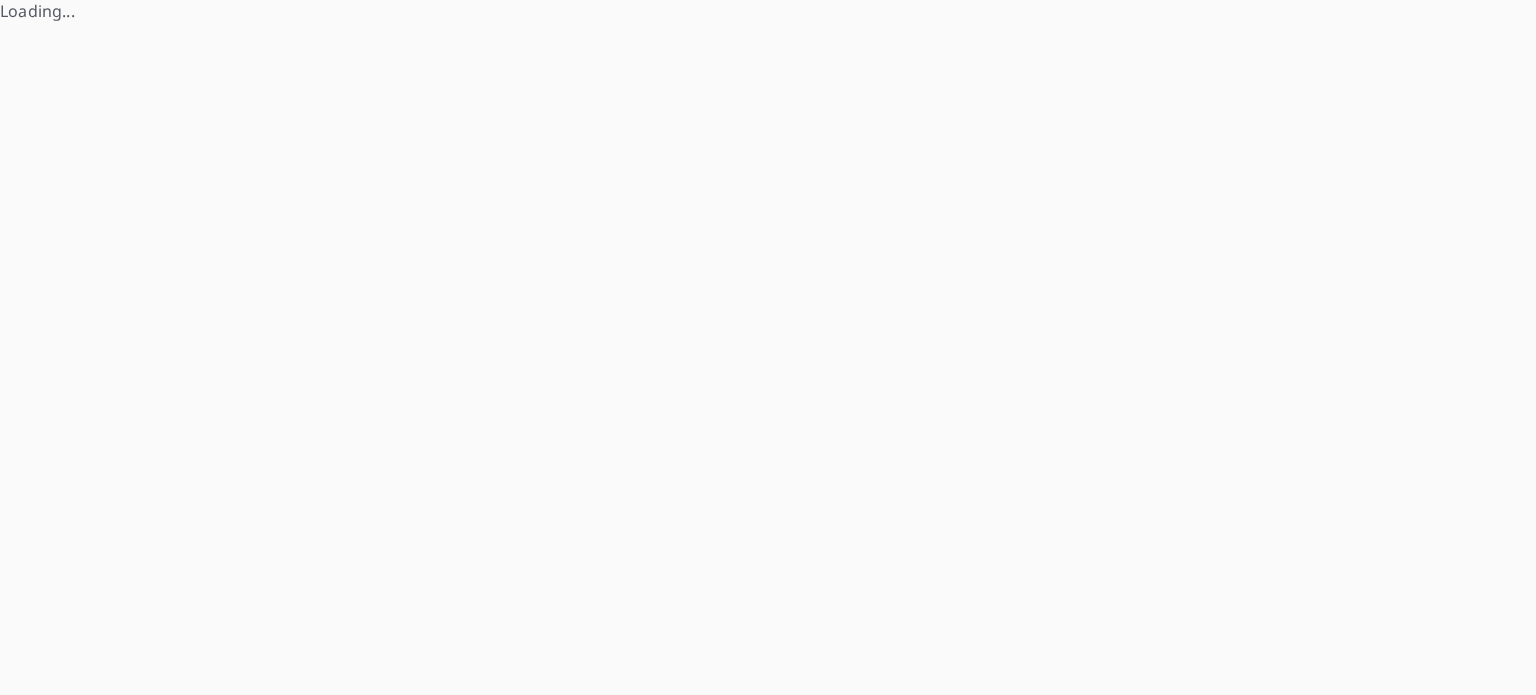 scroll, scrollTop: 0, scrollLeft: 0, axis: both 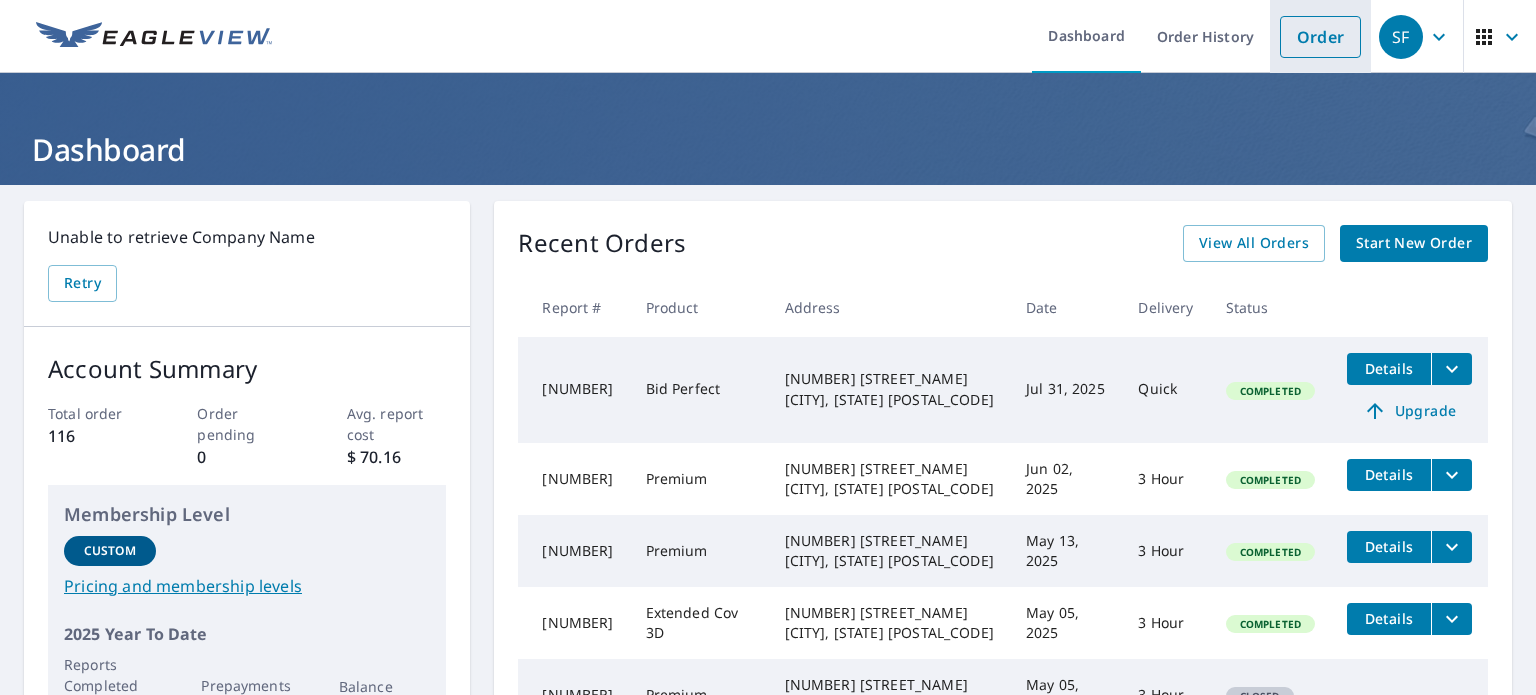click on "Order" at bounding box center [1320, 37] 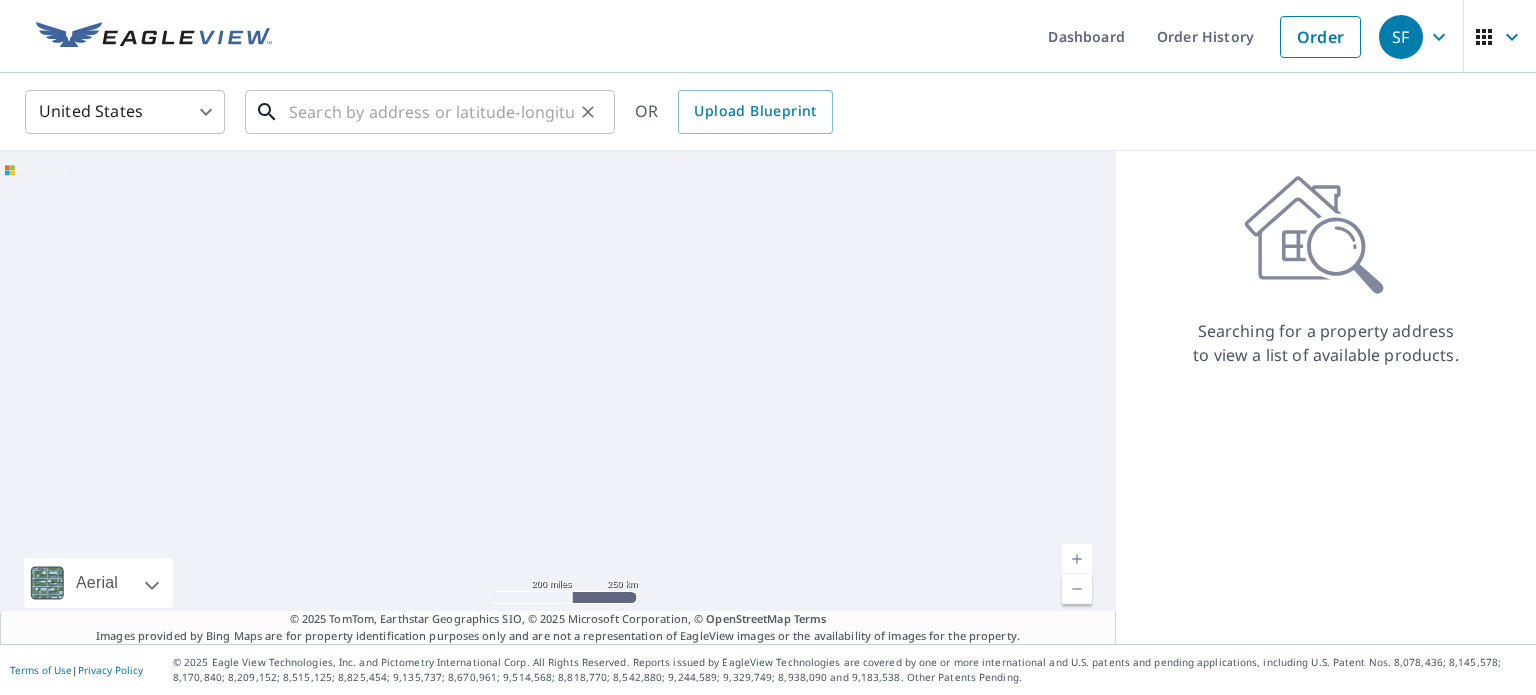click at bounding box center [431, 112] 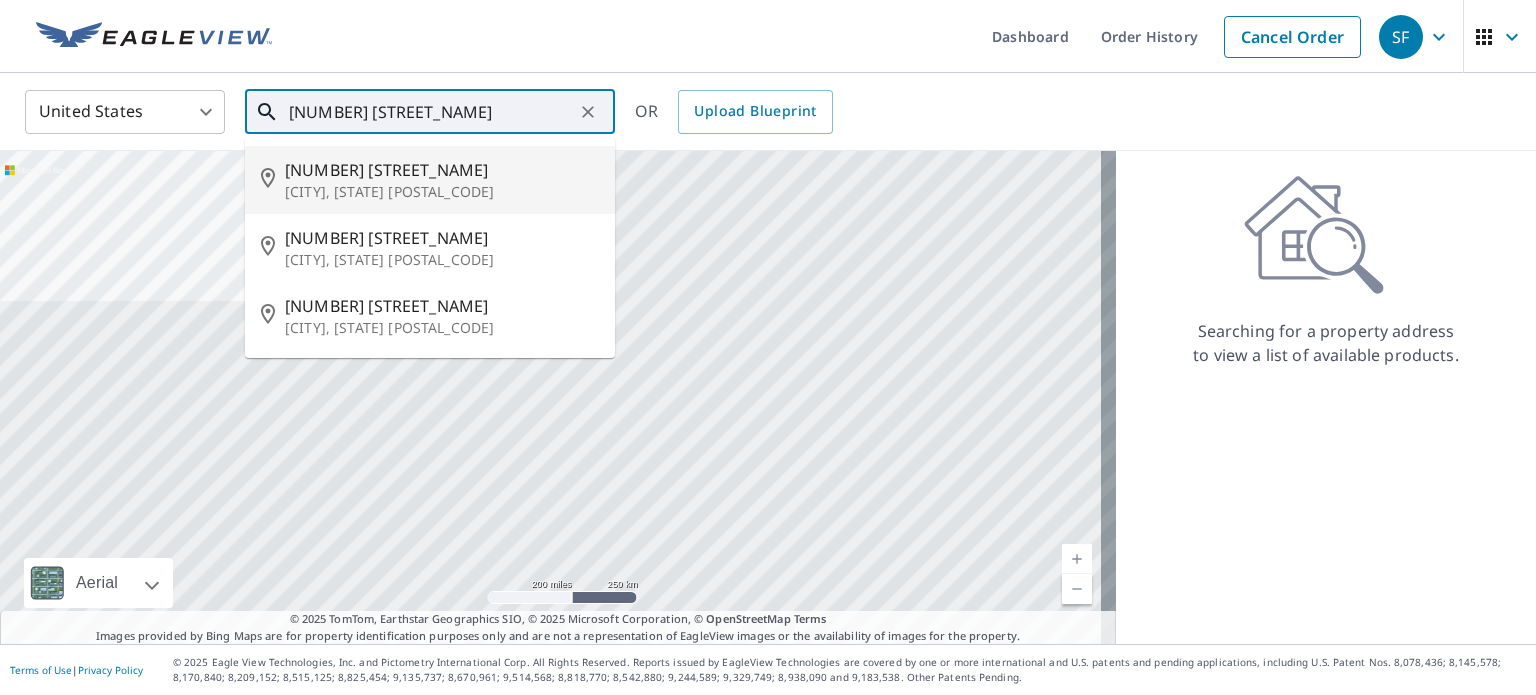 click on "[NUMBER] [STREET_NAME]" at bounding box center [442, 170] 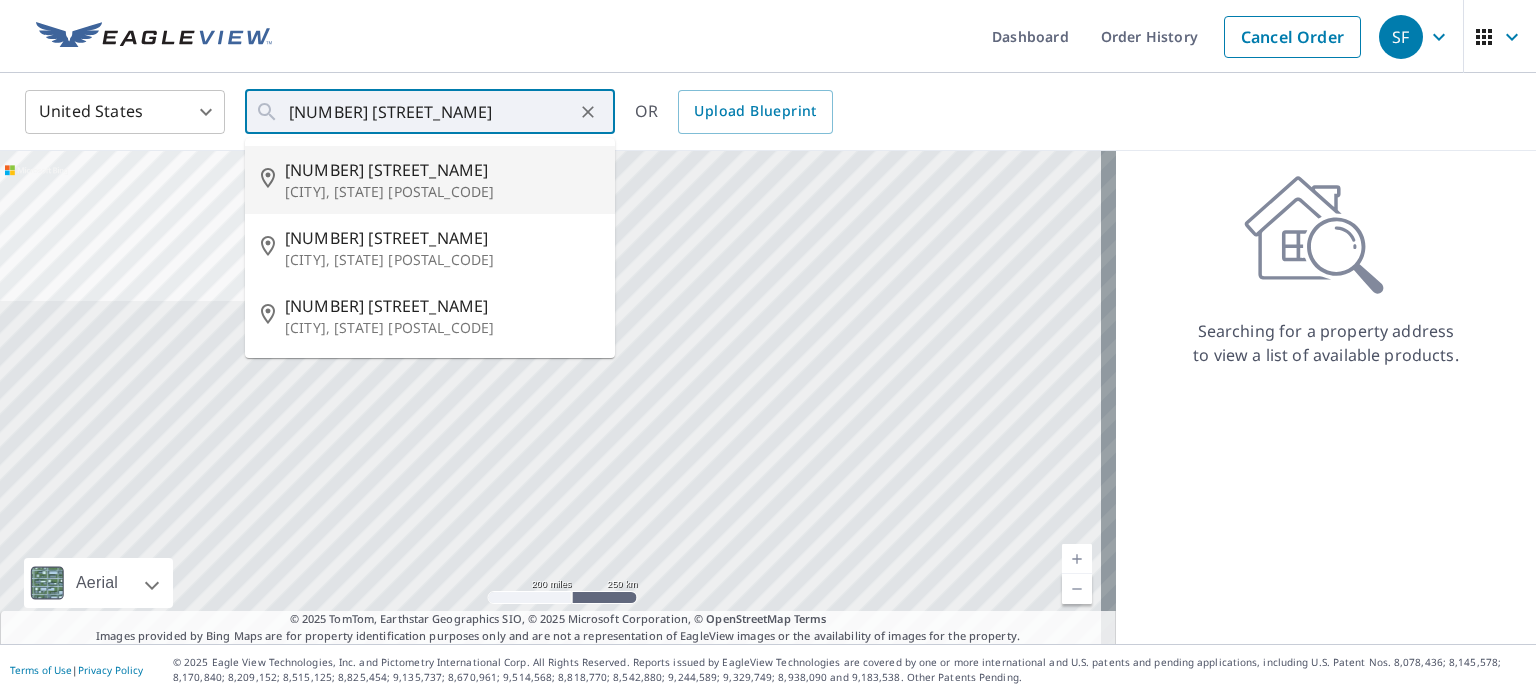 type on "[NUMBER] [STREET_NAME] [CITY], [STATE] [POSTAL_CODE]" 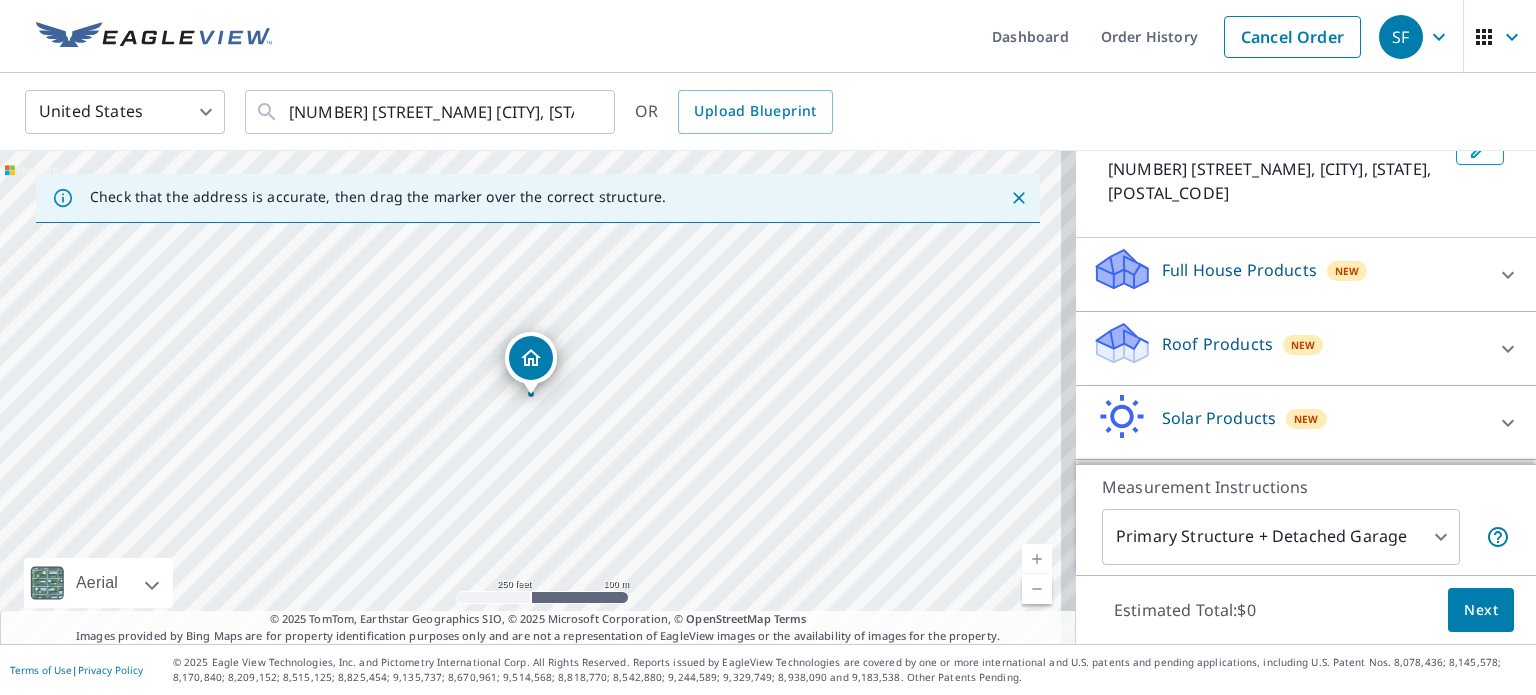 scroll, scrollTop: 146, scrollLeft: 0, axis: vertical 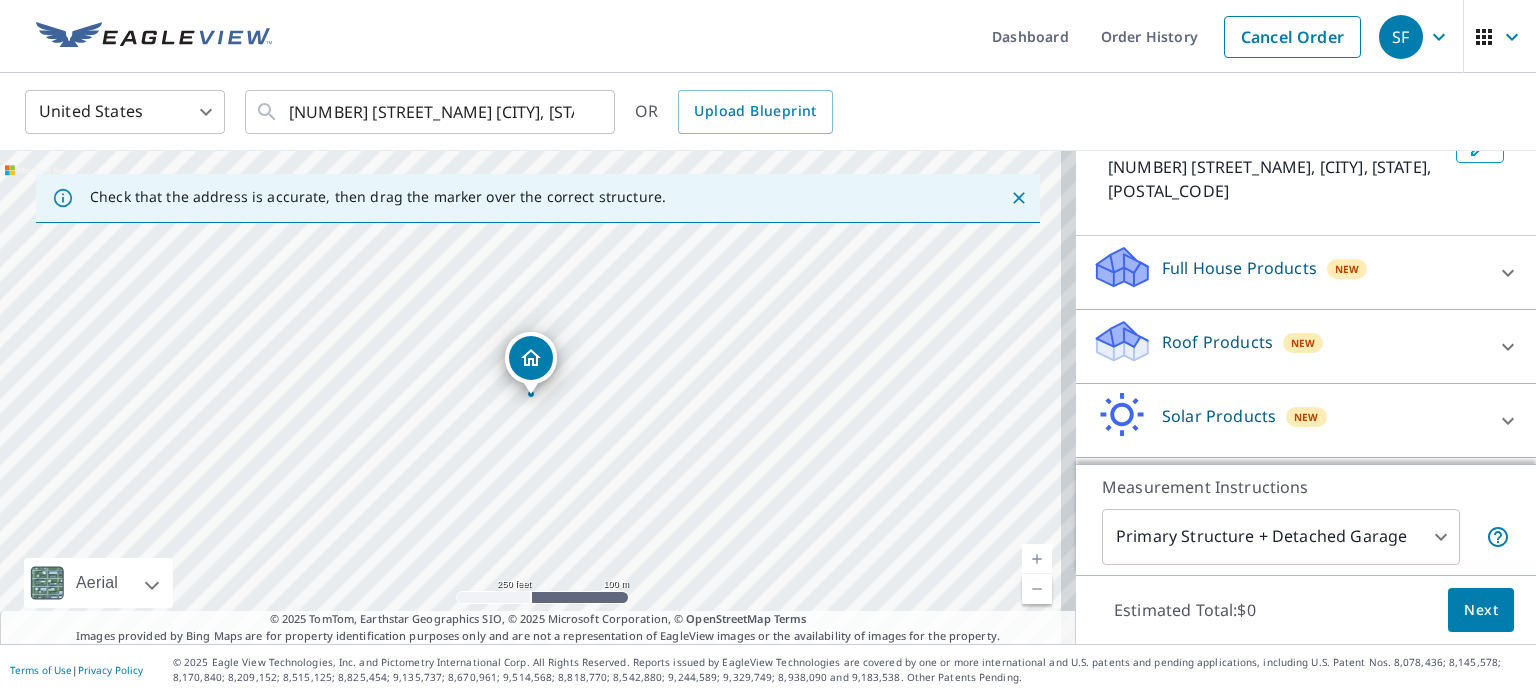 click 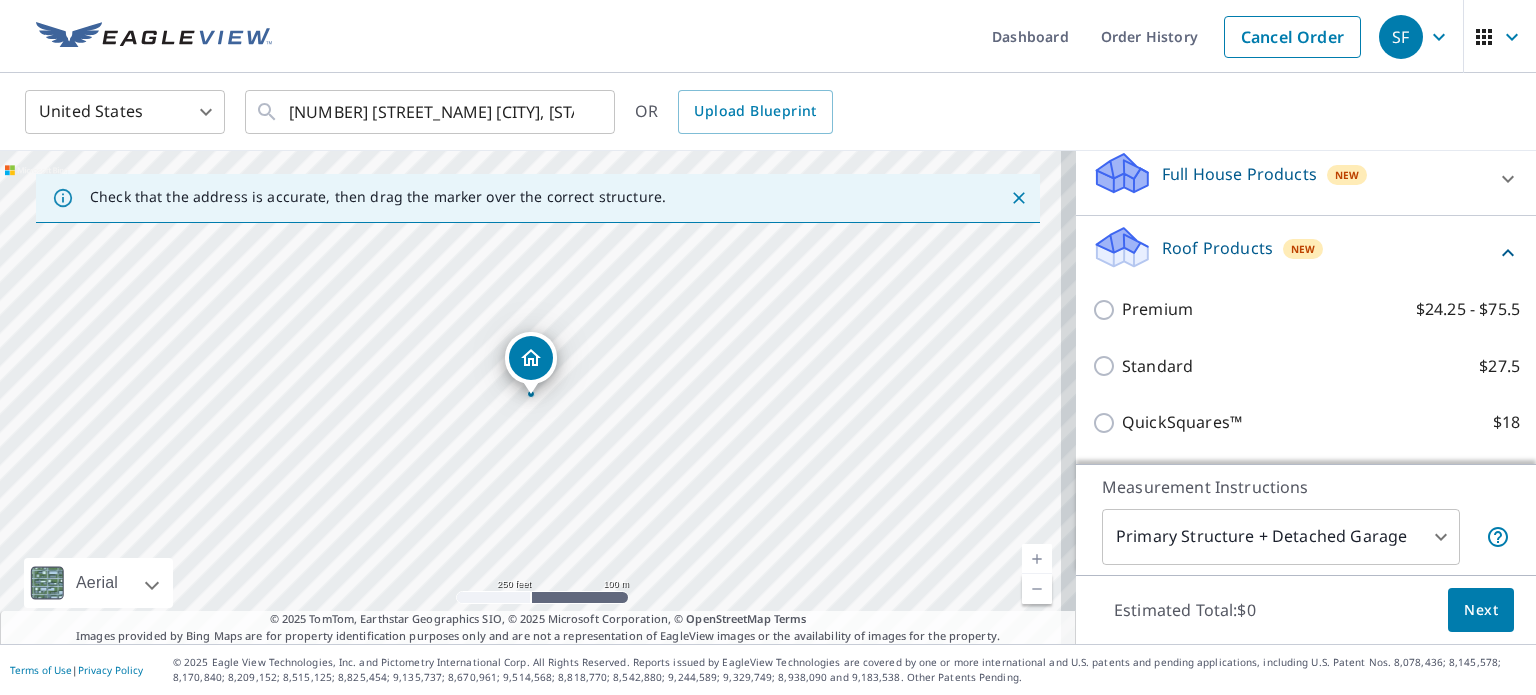 scroll, scrollTop: 243, scrollLeft: 0, axis: vertical 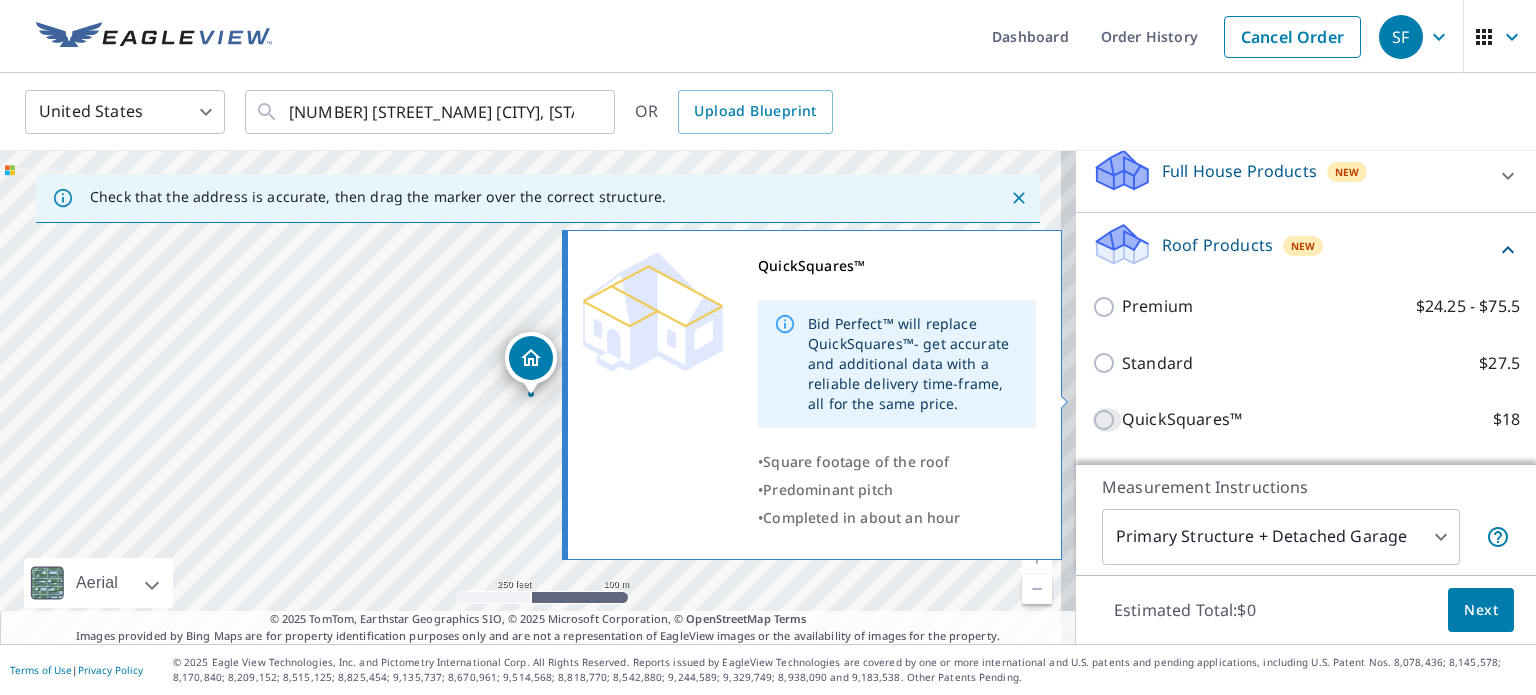 click on "QuickSquares™ $18" at bounding box center [1107, 420] 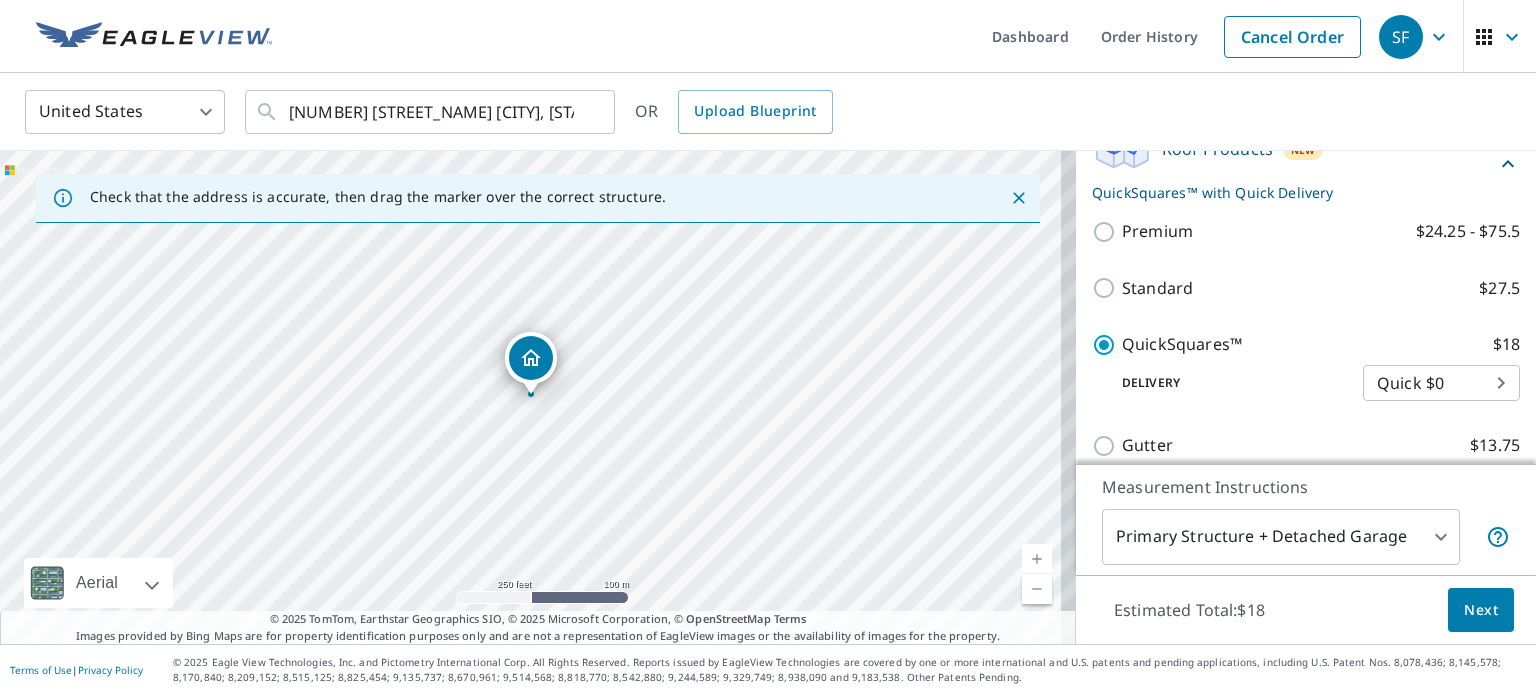 scroll, scrollTop: 341, scrollLeft: 0, axis: vertical 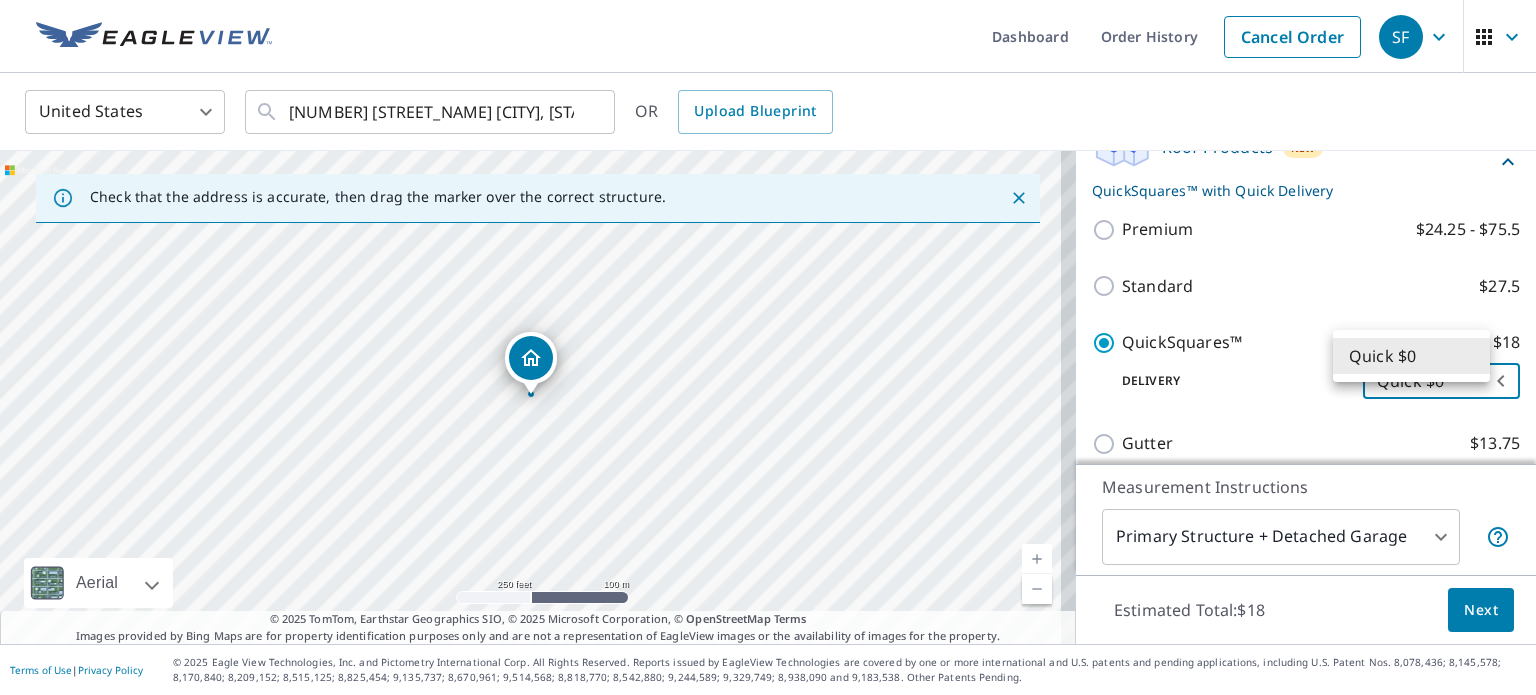 click on "SF SF
Dashboard Order History Cancel Order SF United States US ​ [NUMBER] [STREET_NAME] [CITY], [STATE] [POSTAL_CODE] ​ OR Upload Blueprint Check that the address is accurate, then drag the marker over the correct structure. [NUMBER] [STREET_NAME] [CITY], [STATE] [POSTAL_CODE] Aerial Road A standard road map Aerial A detailed look from above Labels Labels 250 feet 100 m © 2025 TomTom, © Vexcel Imaging, © 2025 Microsoft Corporation,  © OpenStreetMap Terms © 2025 TomTom, Earthstar Geographics SIO, © 2025 Microsoft Corporation, ©   OpenStreetMap   Terms Images provided by Bing Maps are for property identification purposes only and are not a representation of EagleView images or the availability of images for the property. PROPERTY TYPE Residential Commercial Multi-Family This is a complex BUILDING ID [NUMBER] [STREET_NAME], [CITY], [STATE], [POSTAL_CODE] Full House Products New Full House™ $91 Roof Products New QuickSquares™ with Quick Delivery Premium $24.25 - $75.5 Standard $27.5 QuickSquares™ $18 Delivery Quick $0 45 ​ Gutter $13.75 $18 New 1" at bounding box center [768, 347] 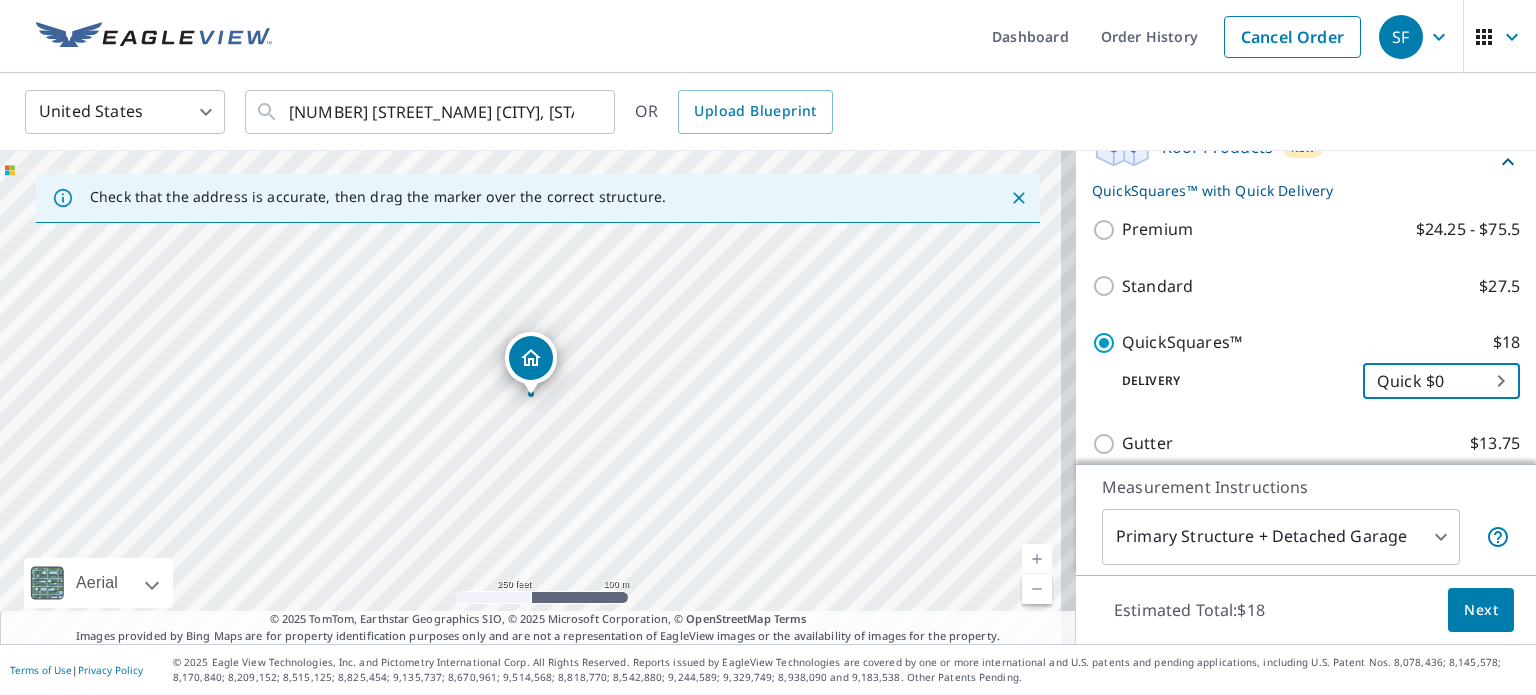 click on "Delivery" at bounding box center [1227, 381] 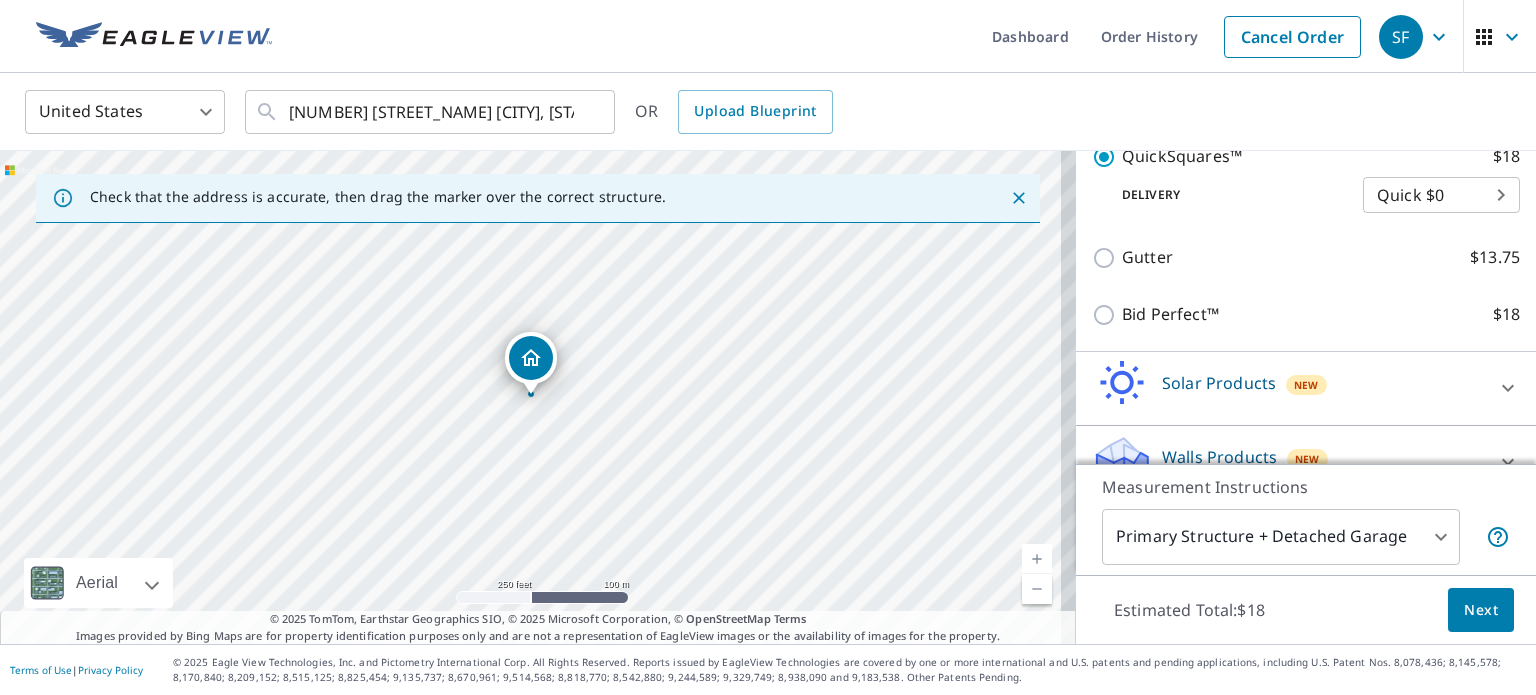 scroll, scrollTop: 536, scrollLeft: 0, axis: vertical 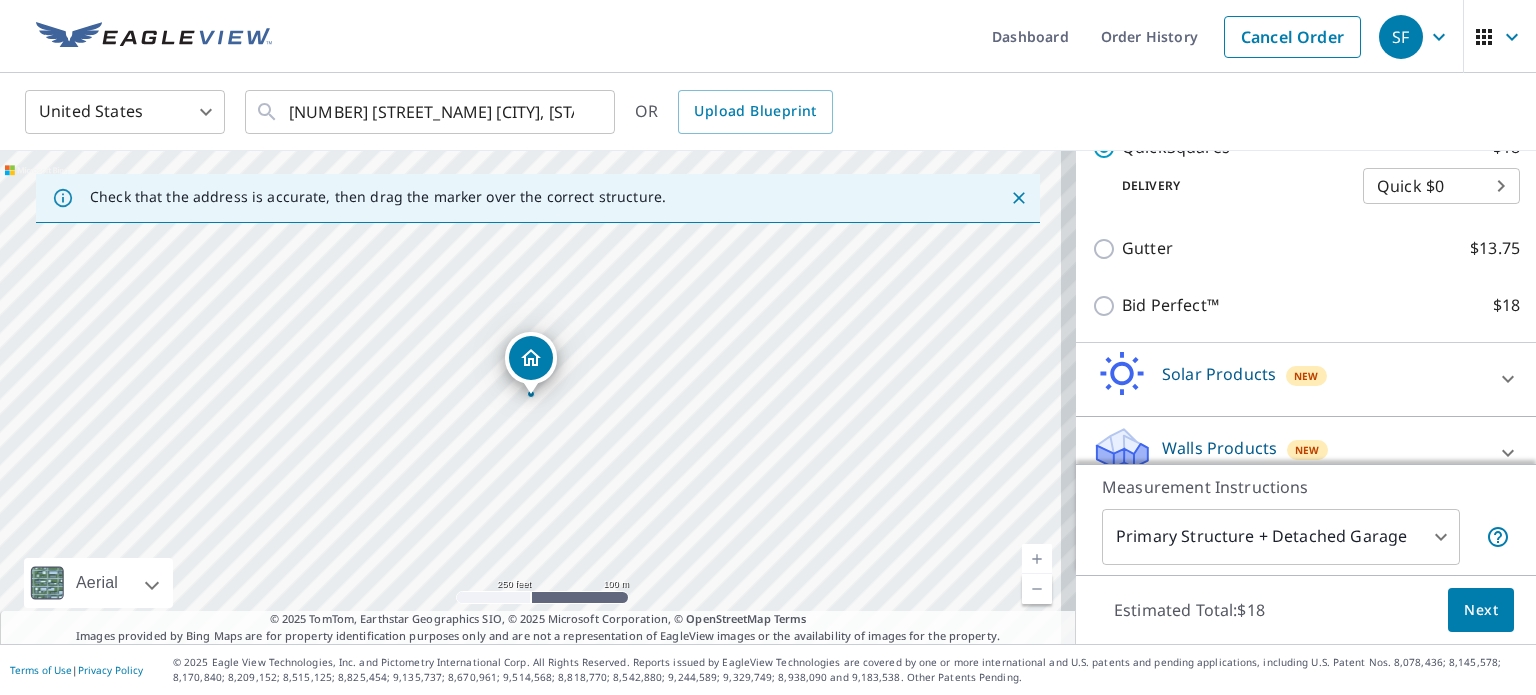 click on "Next" at bounding box center [1481, 610] 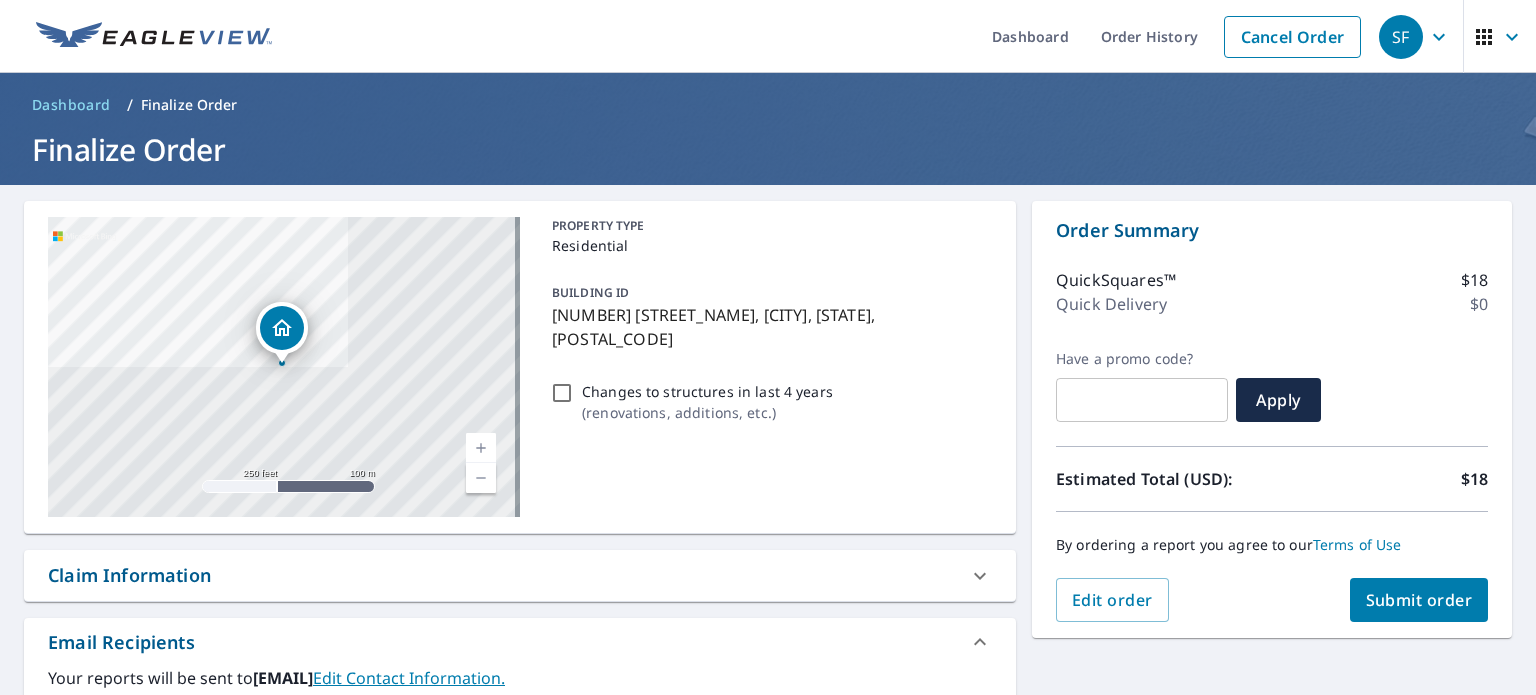click at bounding box center [481, 448] 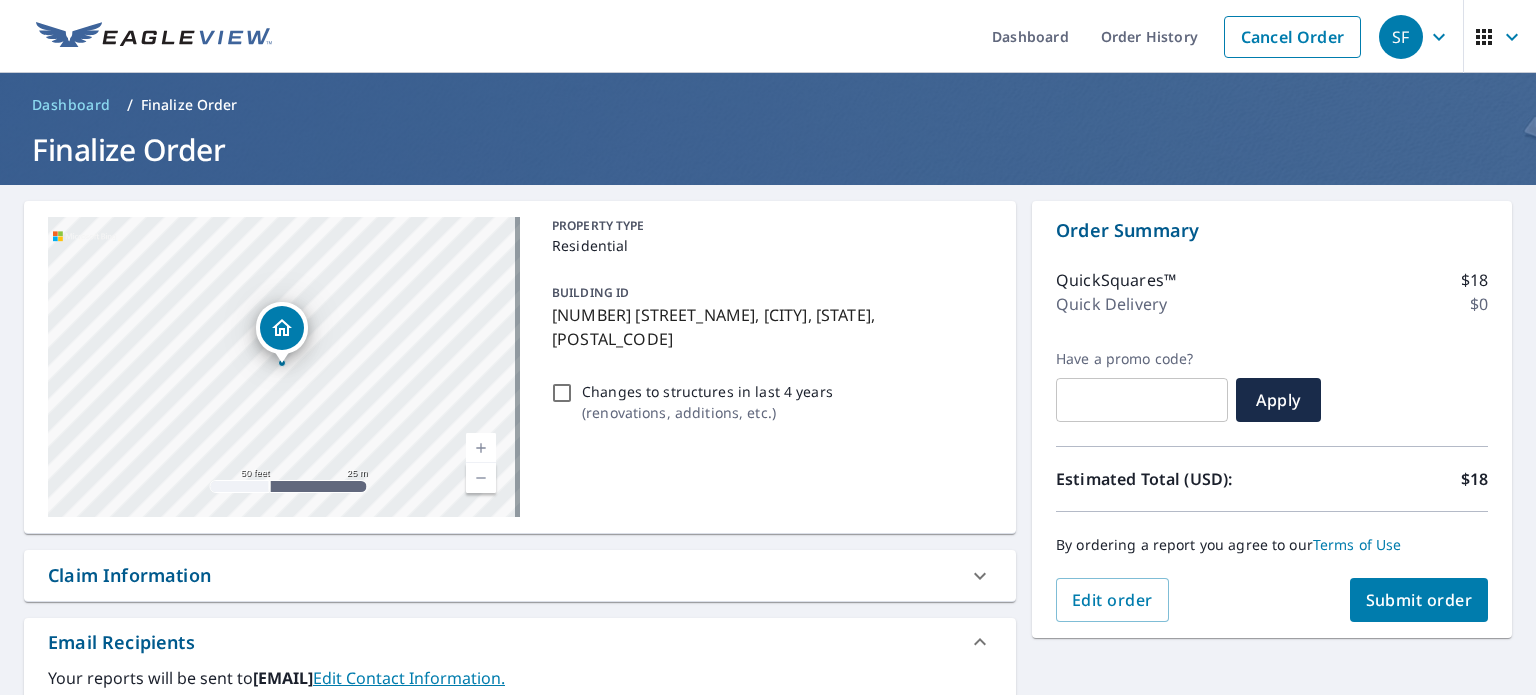 click at bounding box center (481, 448) 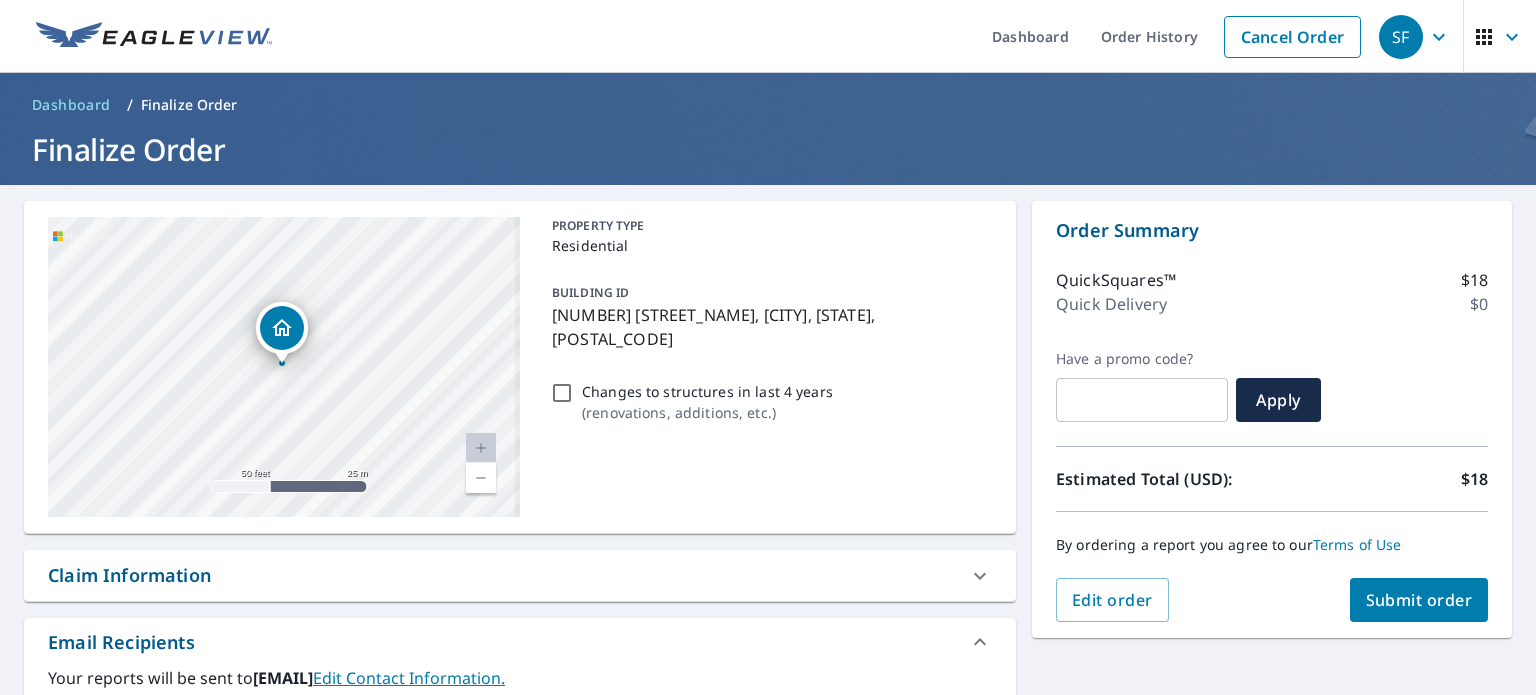 click at bounding box center [481, 448] 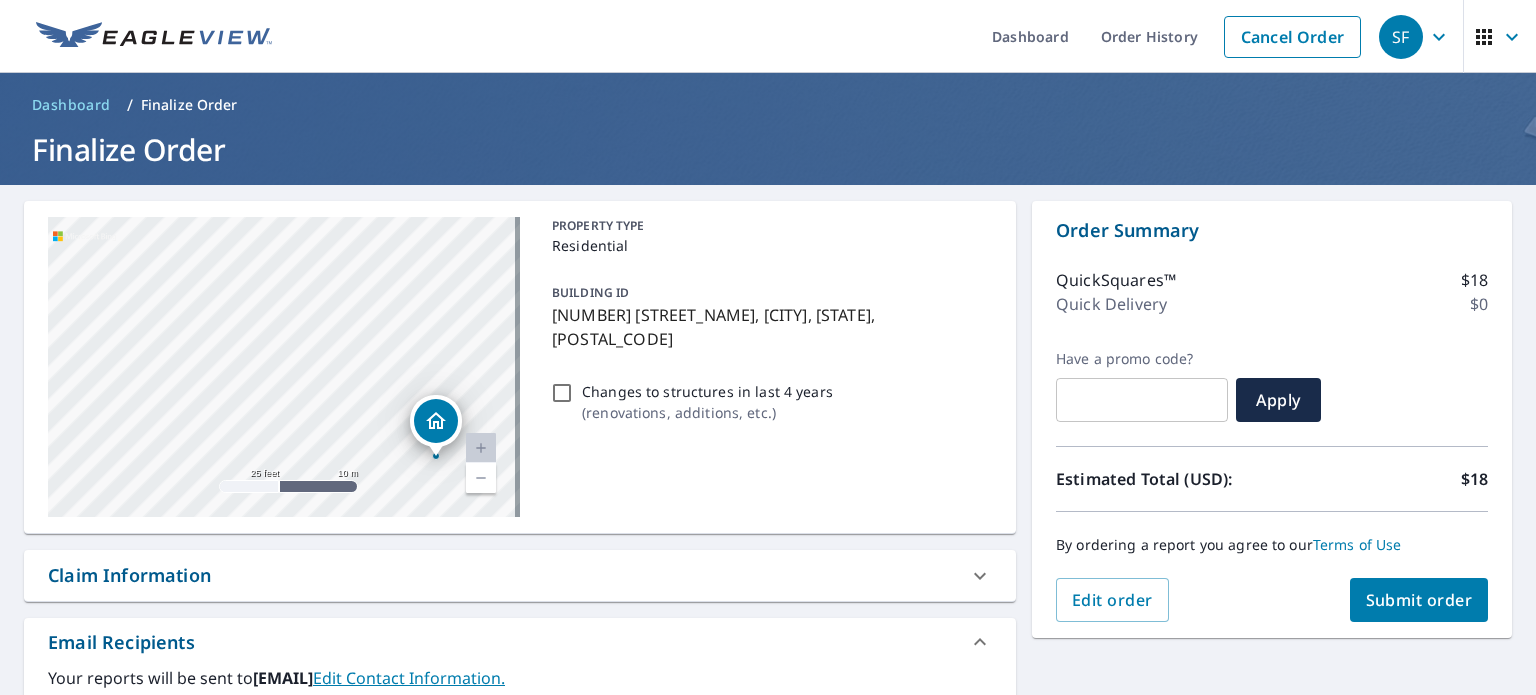 drag, startPoint x: 360, startPoint y: 395, endPoint x: 539, endPoint y: 543, distance: 232.26064 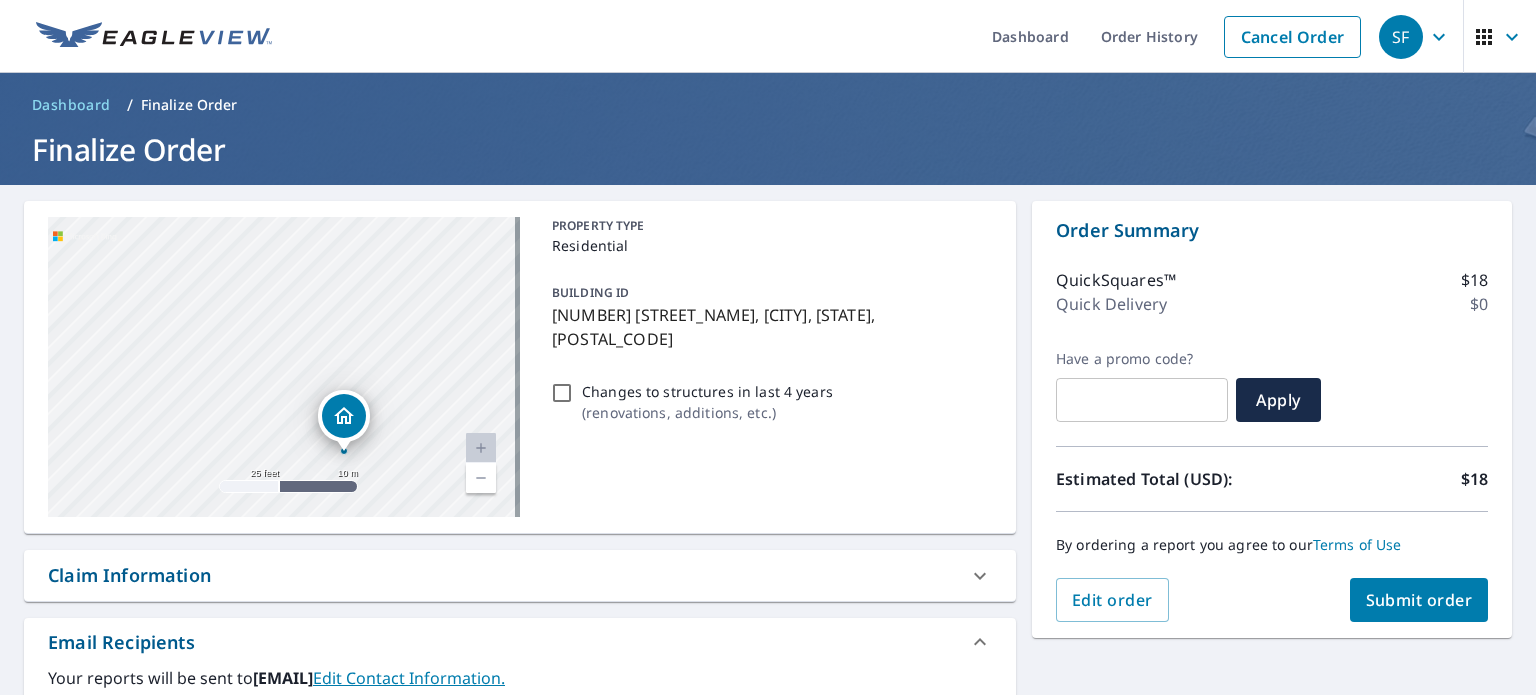 drag, startPoint x: 207, startPoint y: 323, endPoint x: 444, endPoint y: 491, distance: 290.50473 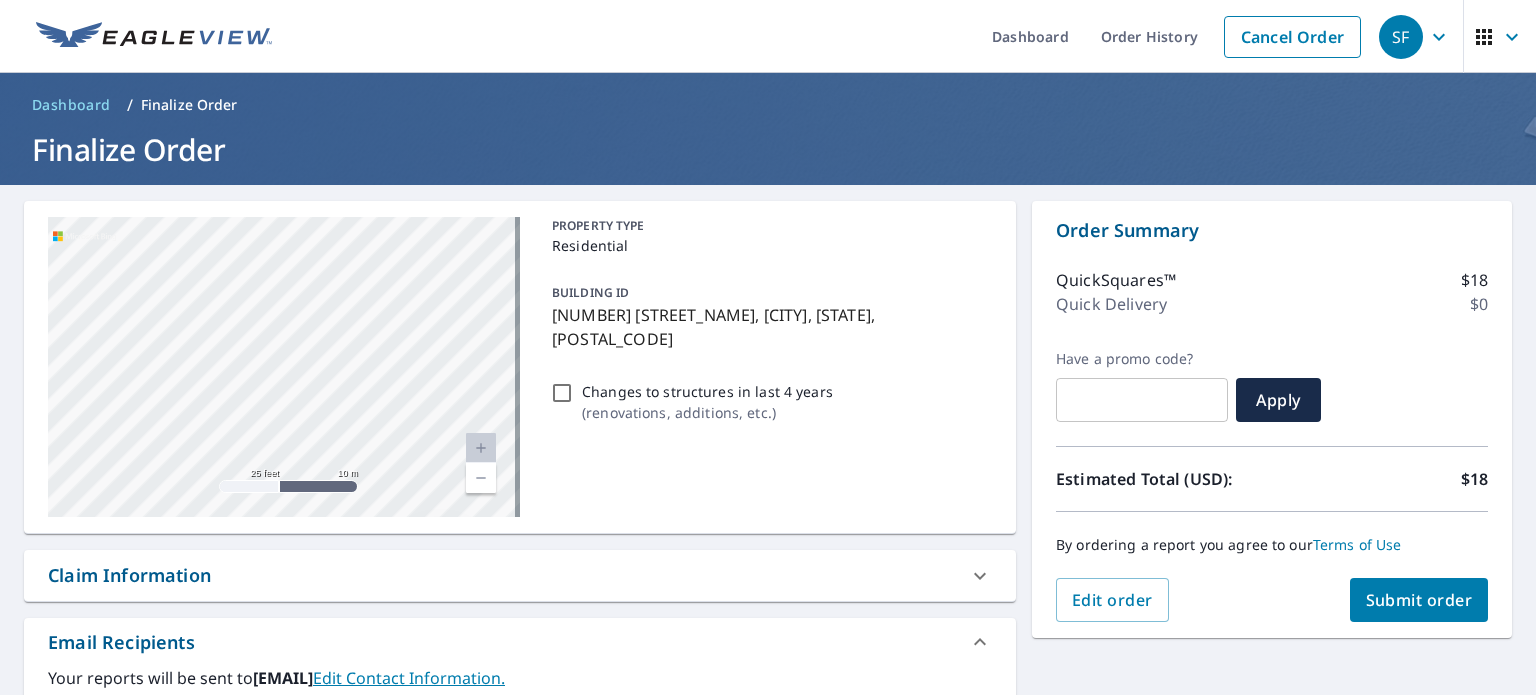drag, startPoint x: 336, startPoint y: 373, endPoint x: 420, endPoint y: 531, distance: 178.94133 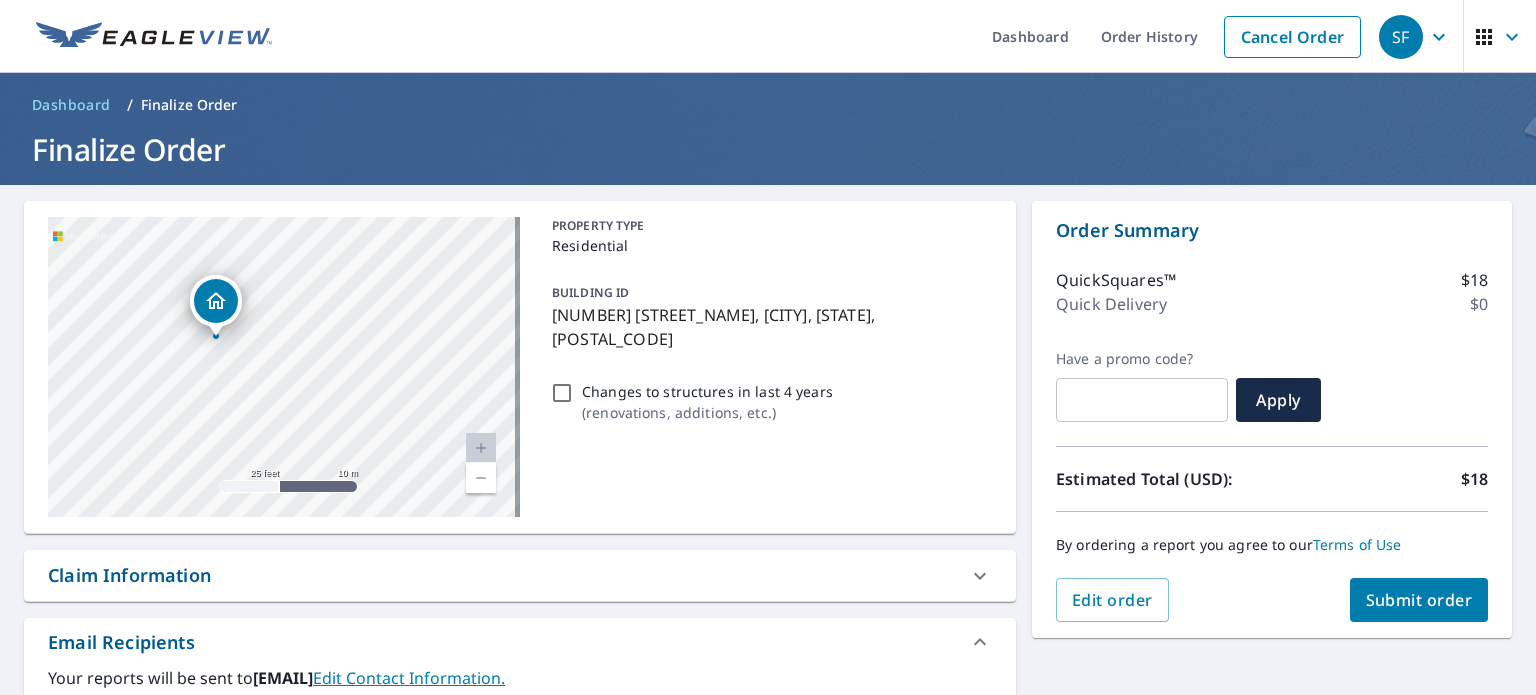 drag, startPoint x: 225, startPoint y: 315, endPoint x: 543, endPoint y: 682, distance: 485.6058 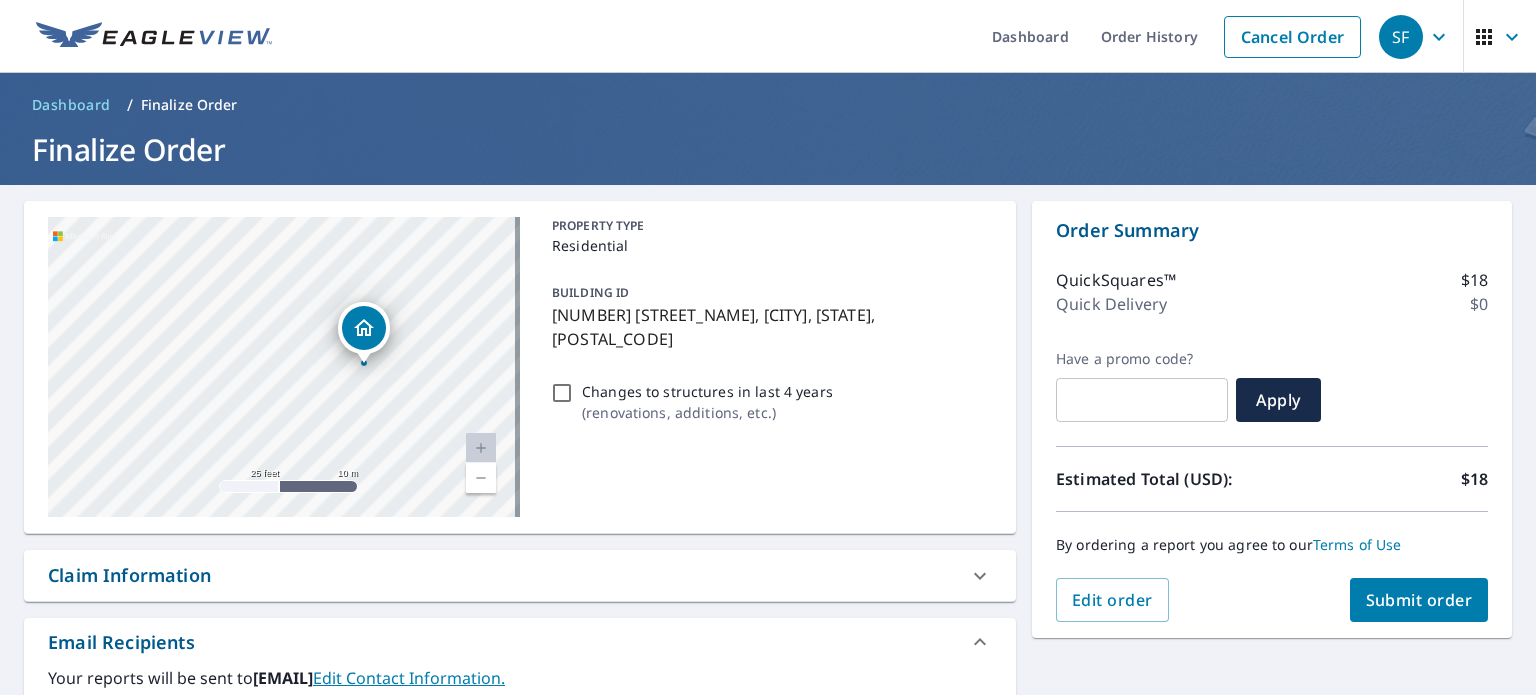 drag, startPoint x: 156, startPoint y: 229, endPoint x: 651, endPoint y: 647, distance: 647.8804 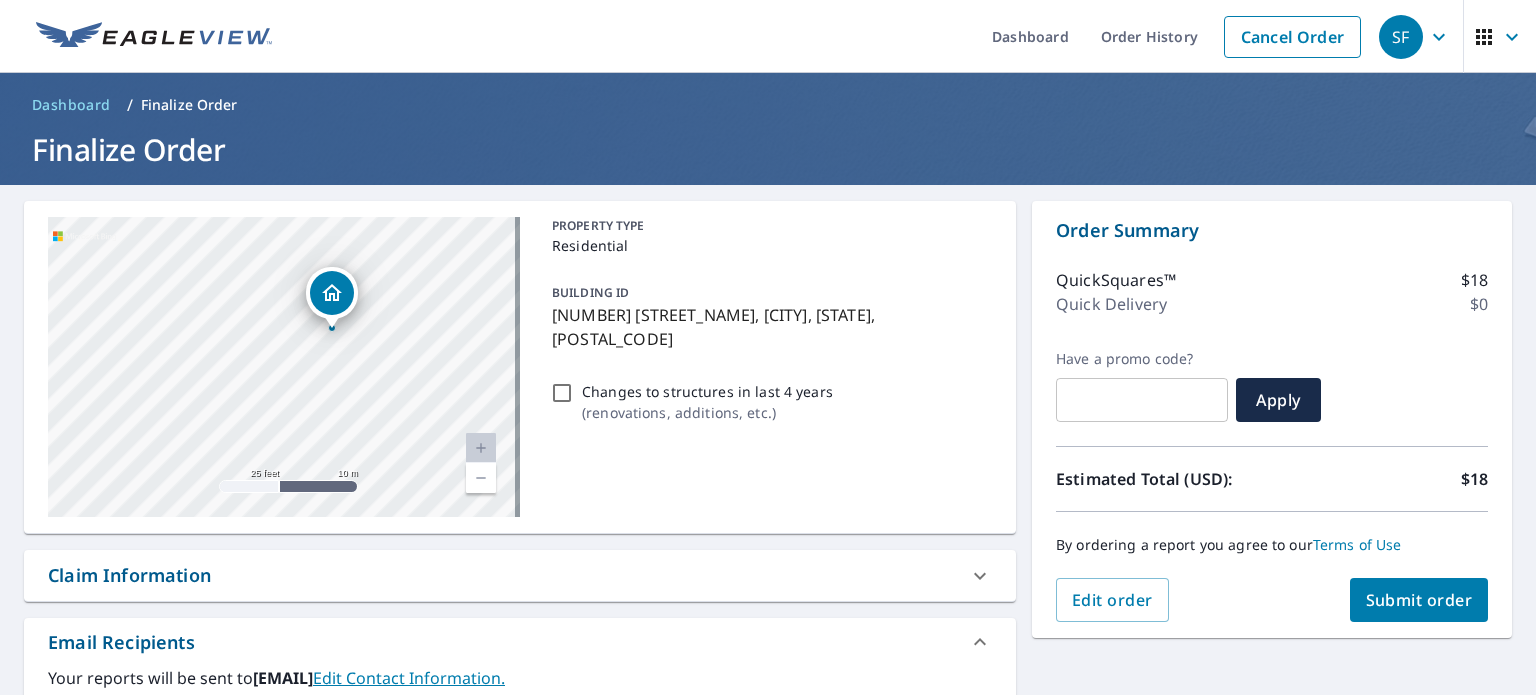 click at bounding box center (481, 478) 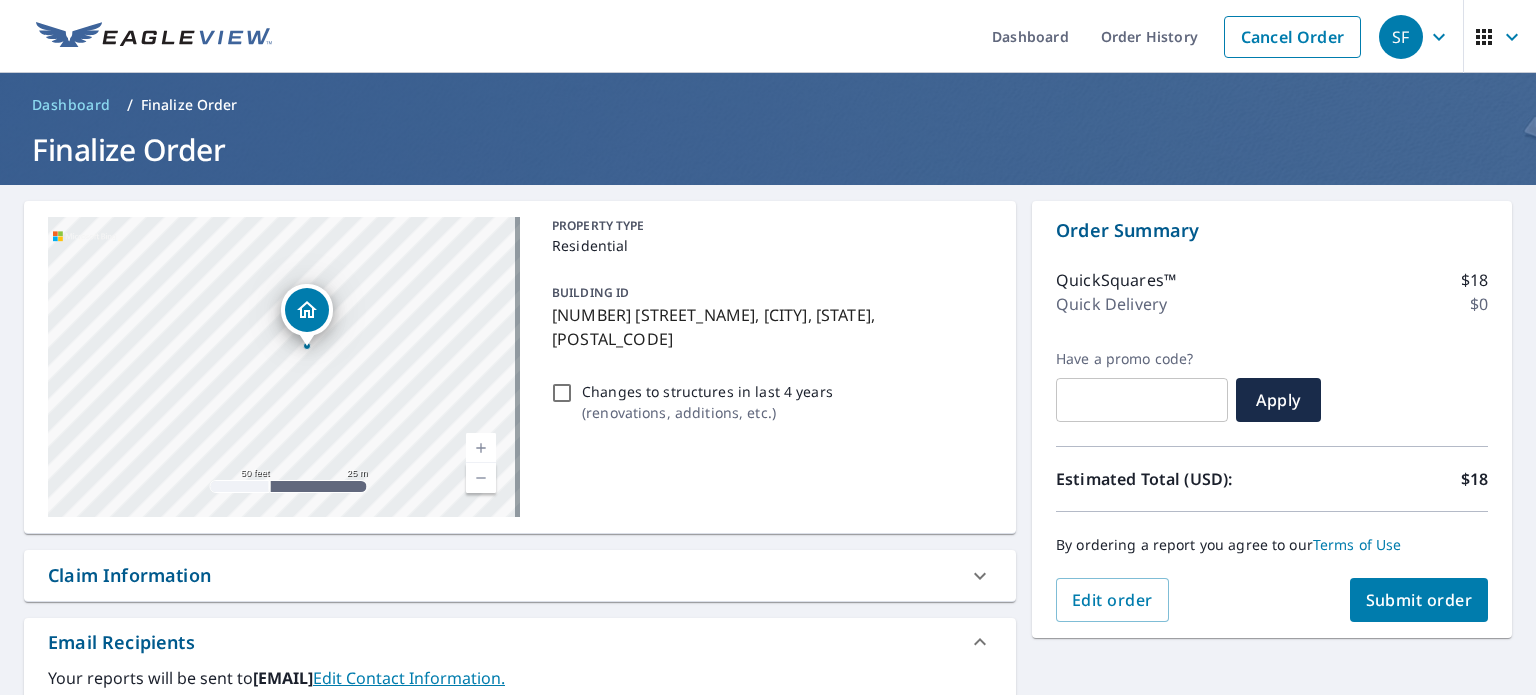 click at bounding box center (481, 478) 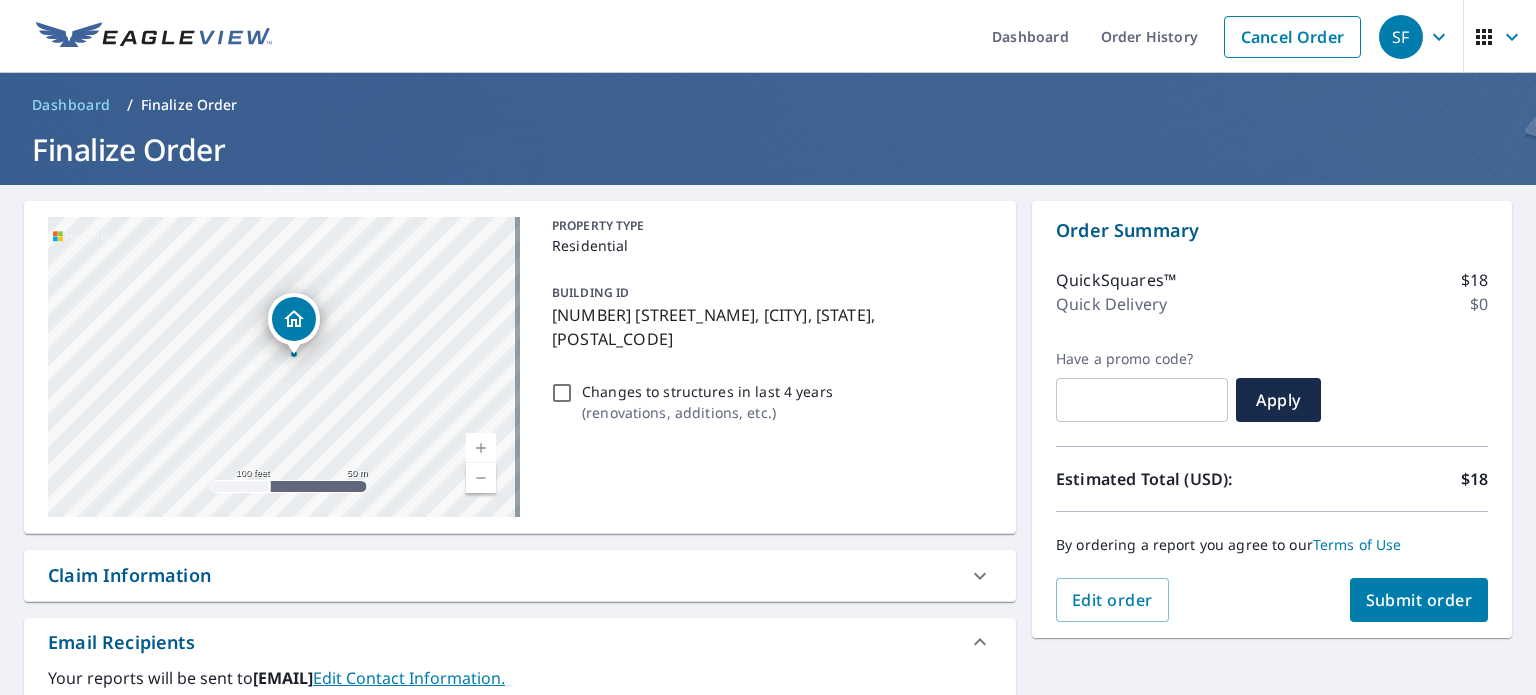 click at bounding box center [481, 478] 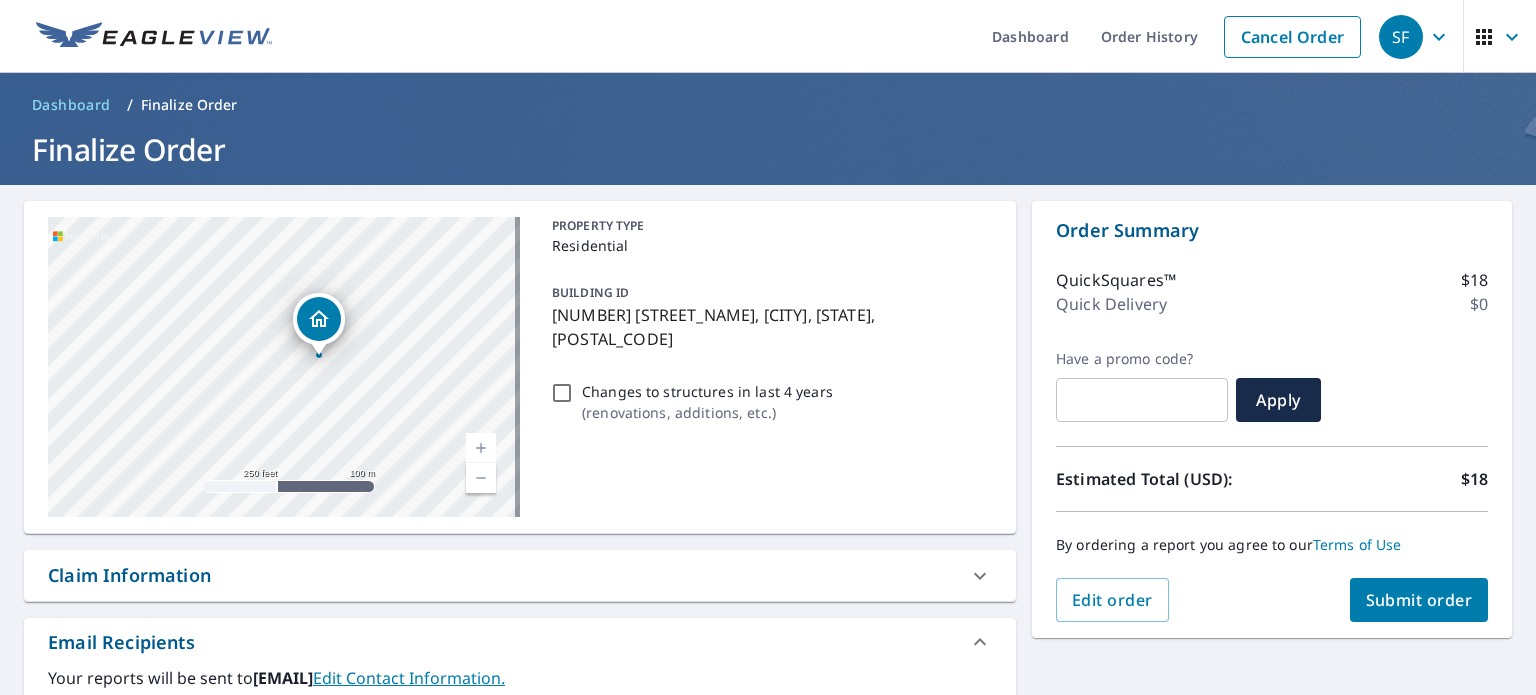 click at bounding box center (481, 478) 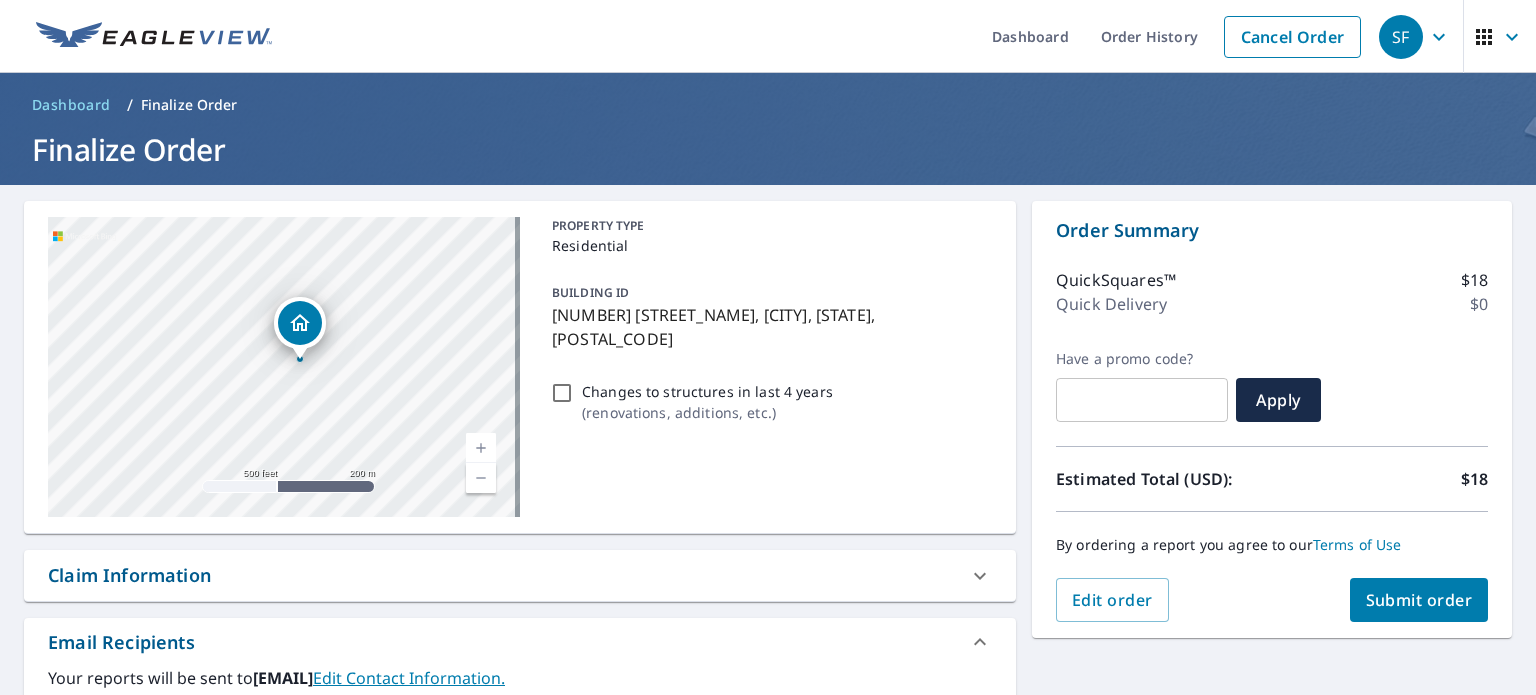 click at bounding box center [481, 478] 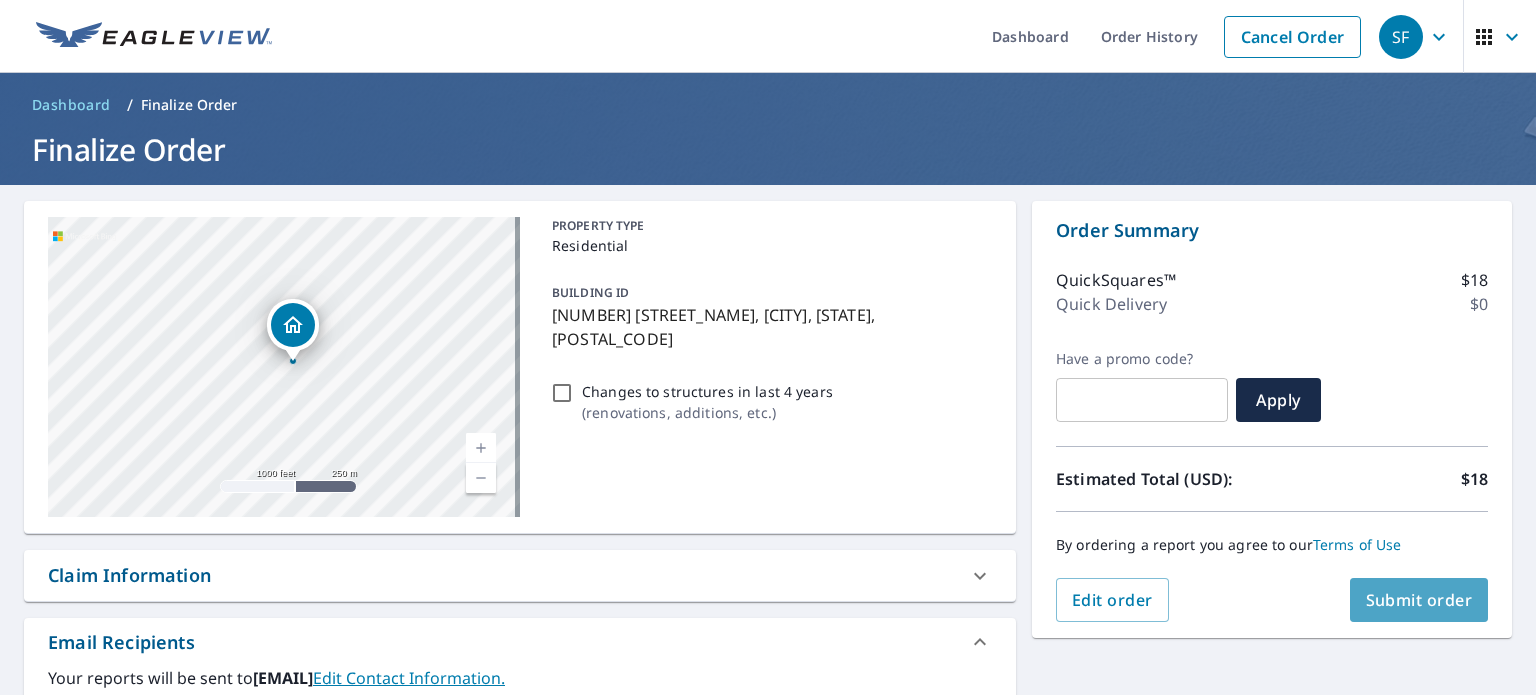 click on "Submit order" at bounding box center (1419, 600) 